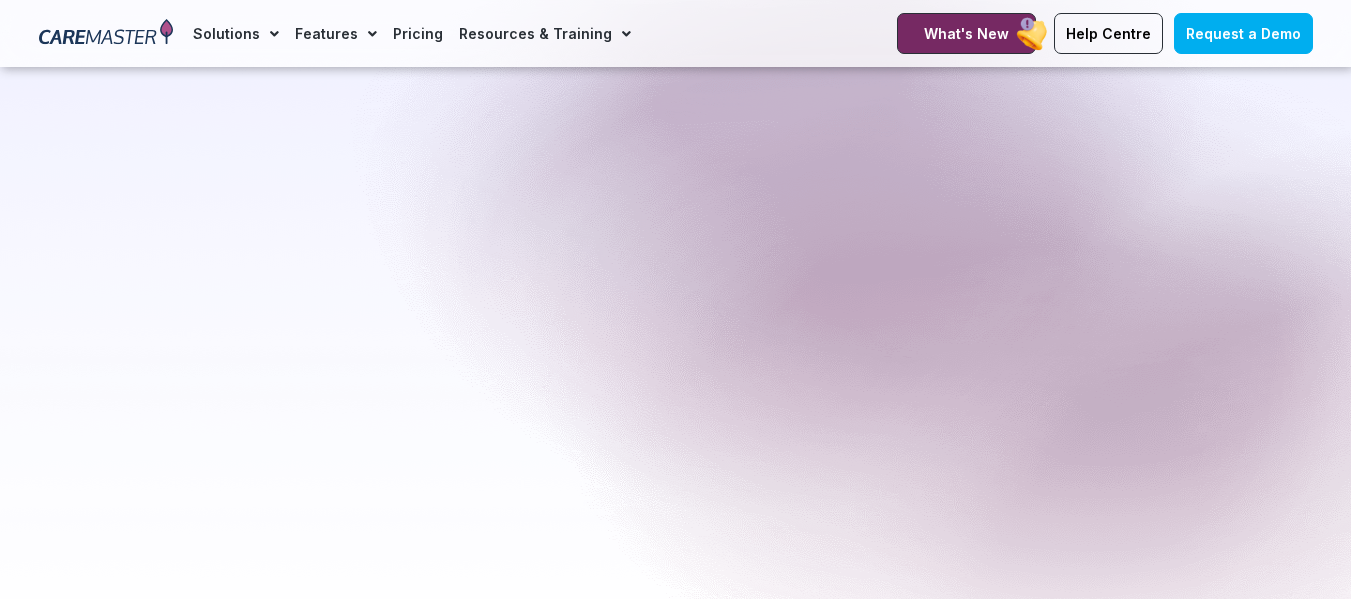 scroll, scrollTop: 3000, scrollLeft: 0, axis: vertical 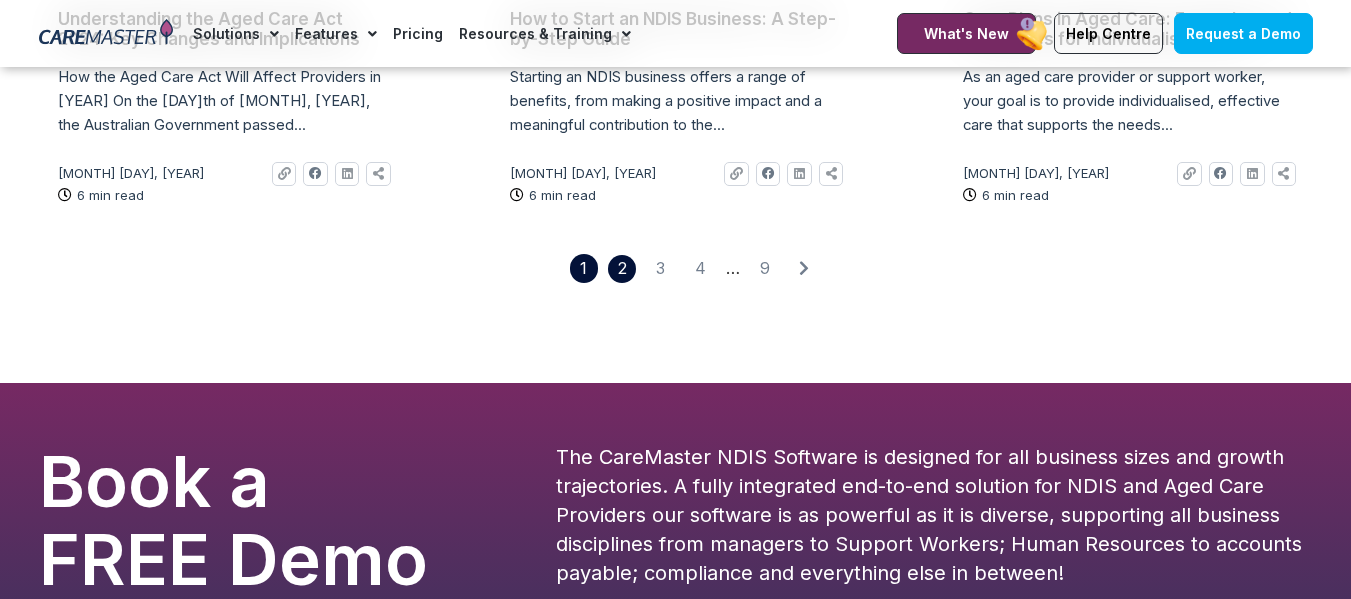 click on "Page 1" 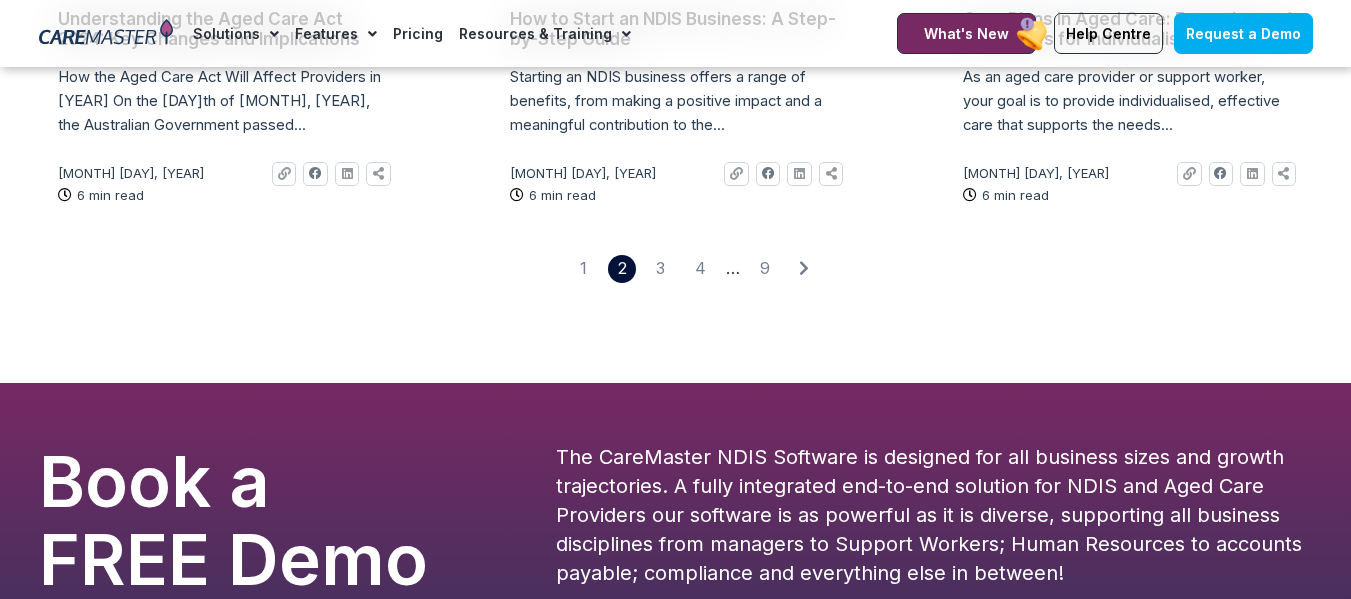 click on "The CareMaster NDIS Software is designed for all business sizes and growth trajectories. A fully integrated end-to-end solution for NDIS and Aged Care Providers our software is as powerful as it is diverse, supporting all business disciplines from managers to Support Workers; Human Resources to accounts payable; compliance and everything else in between!" at bounding box center (934, 515) 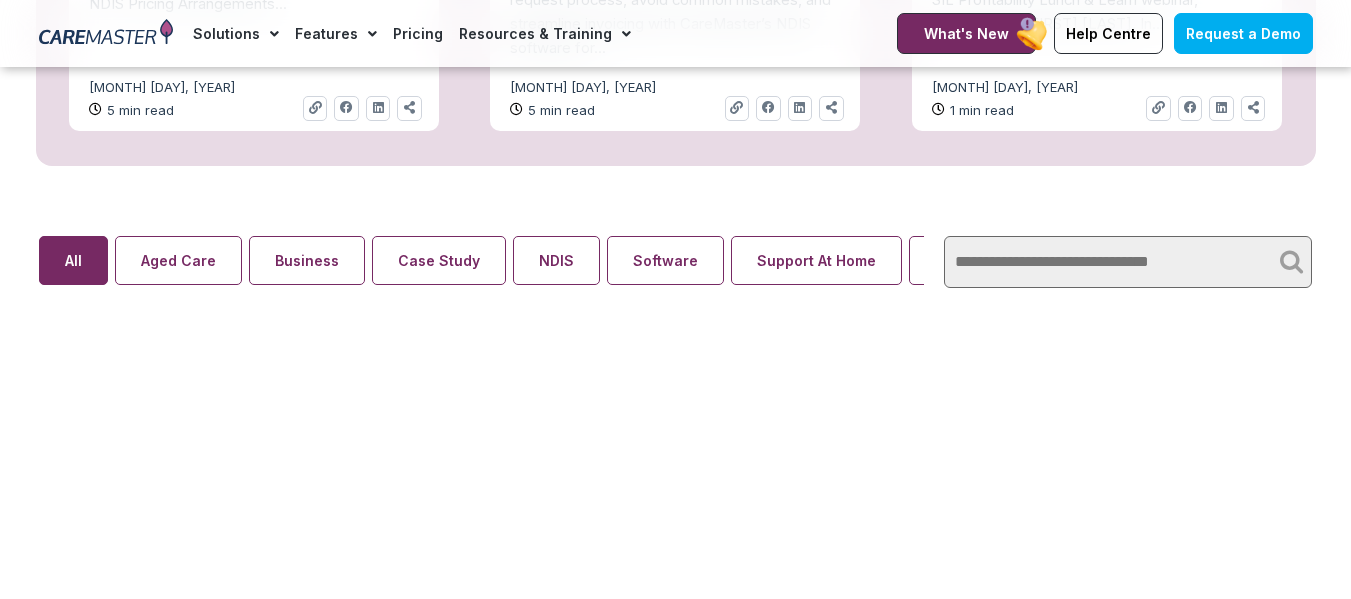 scroll, scrollTop: 1300, scrollLeft: 0, axis: vertical 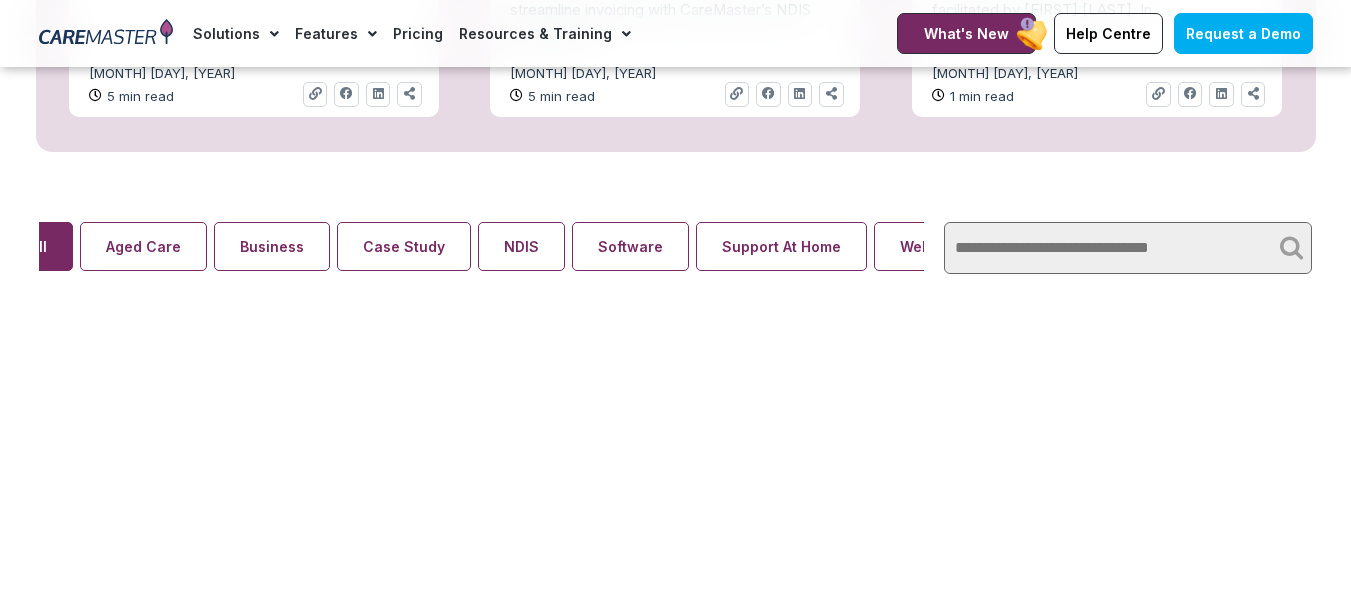 drag, startPoint x: 859, startPoint y: 240, endPoint x: 549, endPoint y: 273, distance: 311.7515 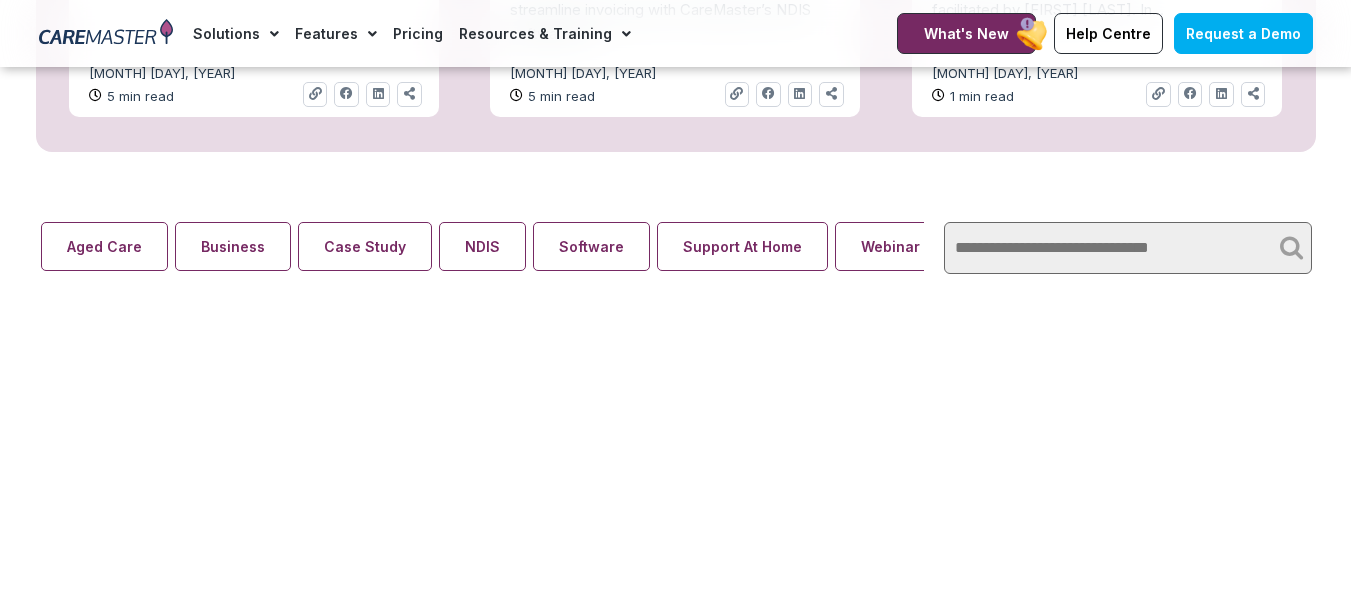 scroll, scrollTop: 0, scrollLeft: 74, axis: horizontal 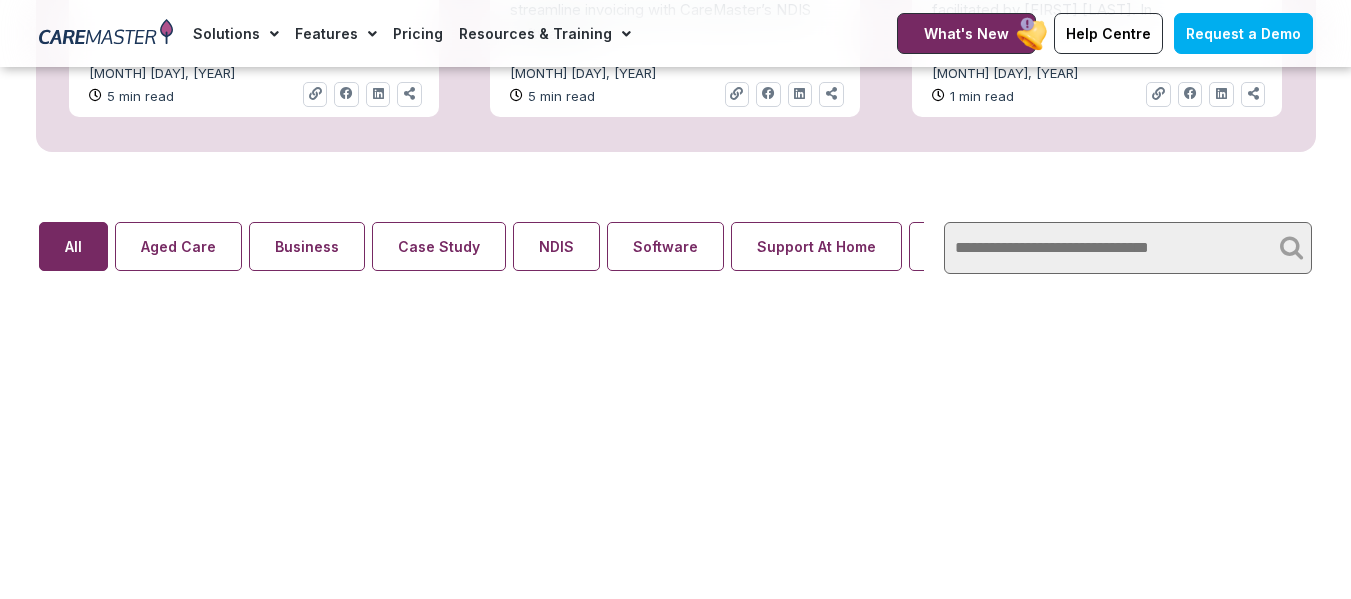 drag, startPoint x: 537, startPoint y: 228, endPoint x: 964, endPoint y: 264, distance: 428.51486 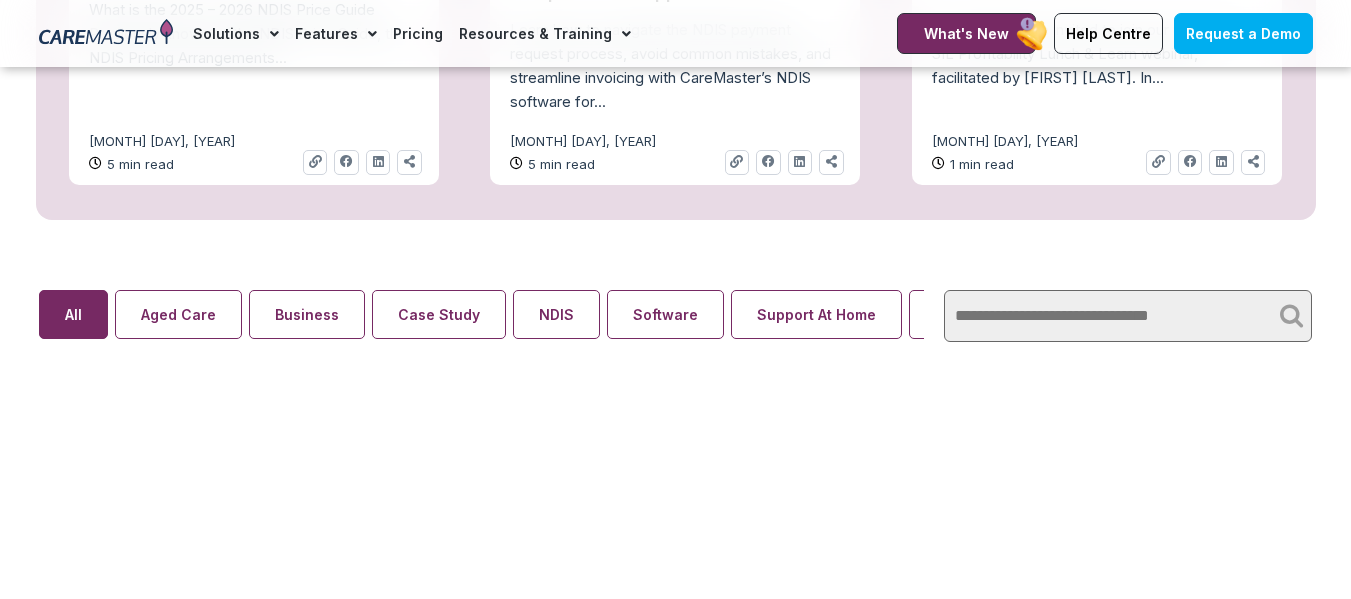 scroll, scrollTop: 1200, scrollLeft: 0, axis: vertical 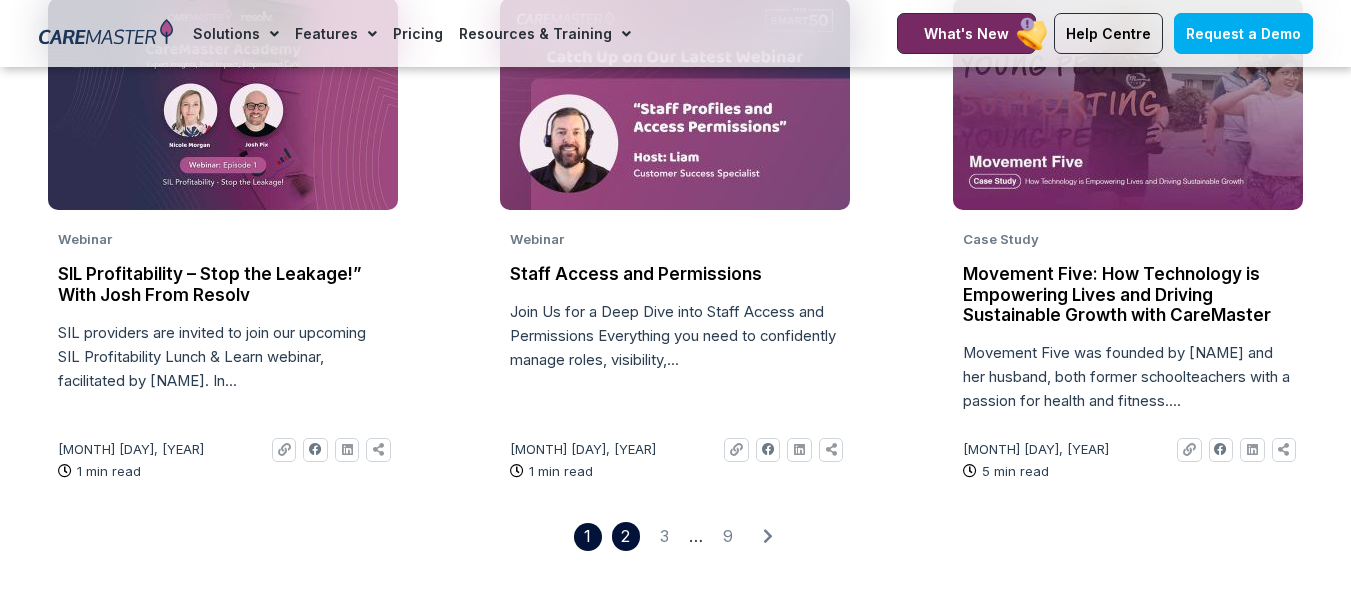 click on "Page 2" 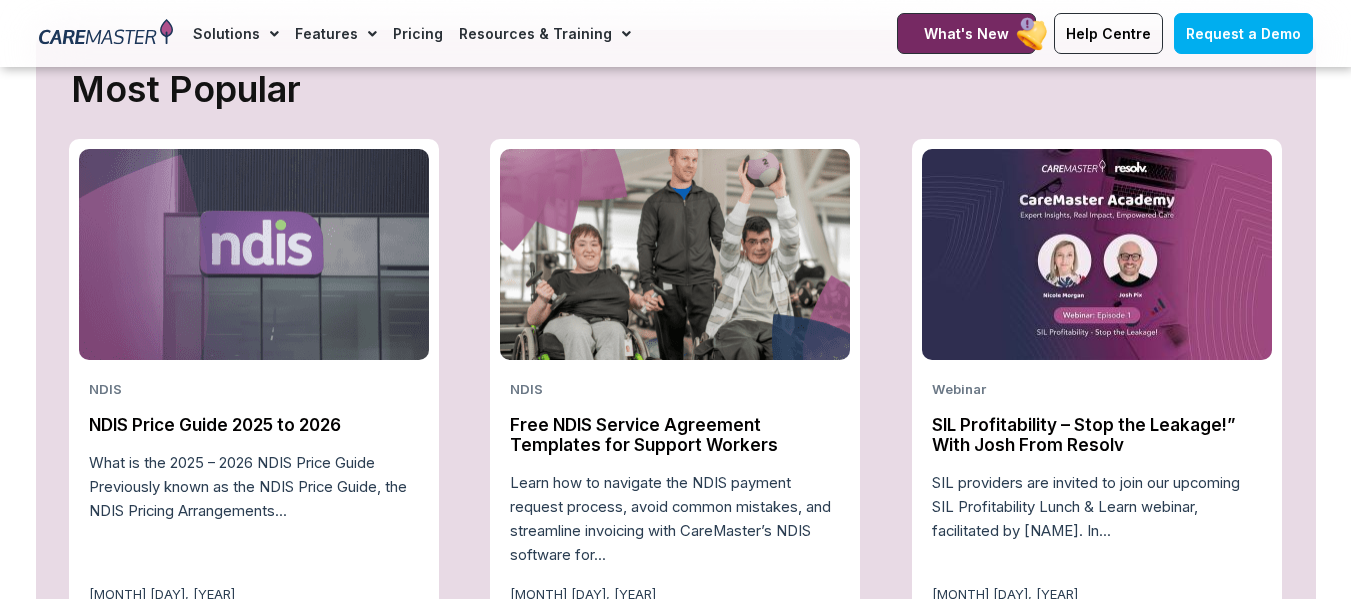scroll, scrollTop: 800, scrollLeft: 0, axis: vertical 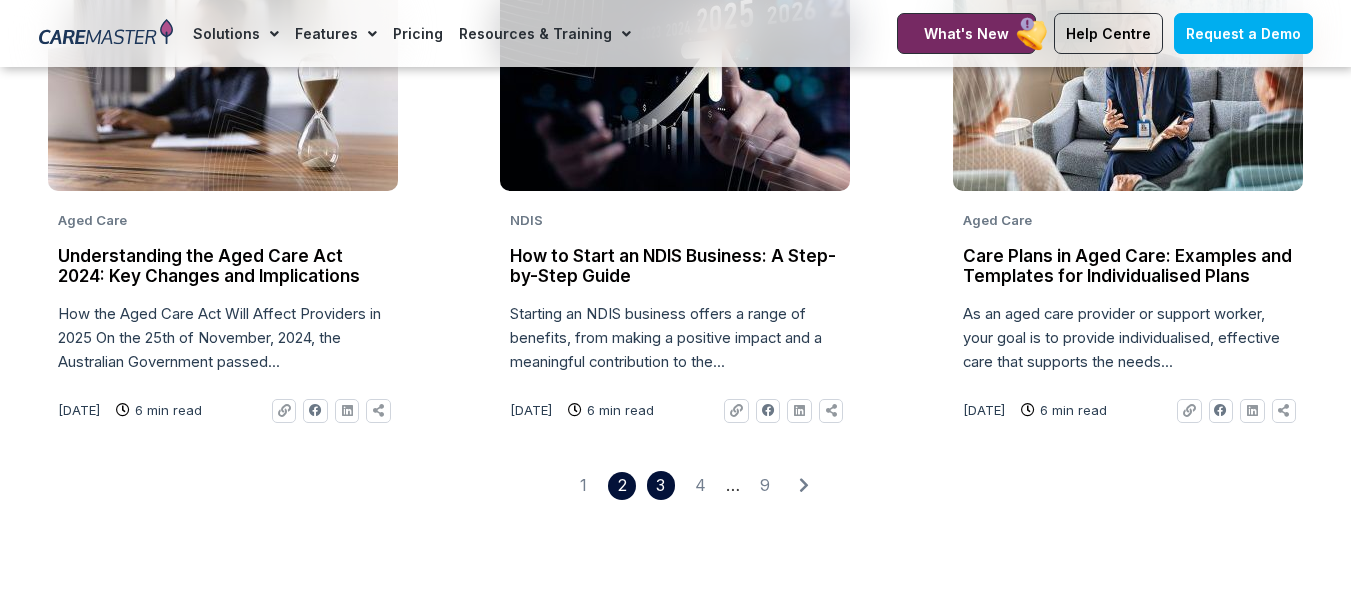 click on "Page 3" 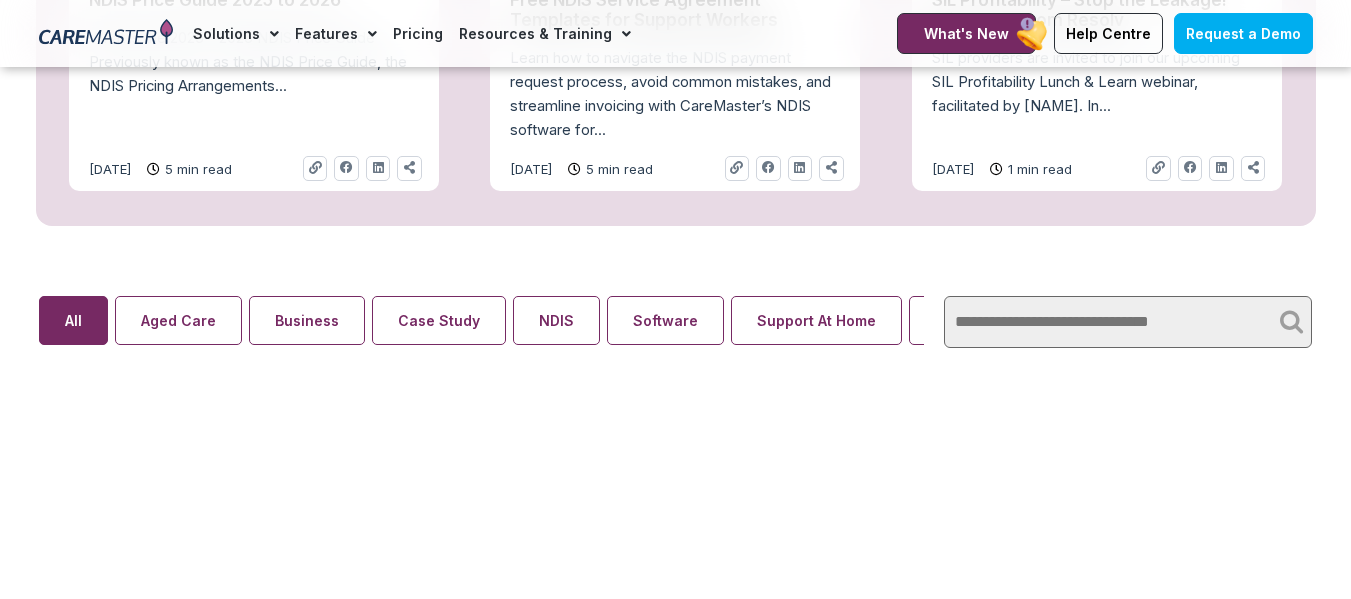 scroll, scrollTop: 1300, scrollLeft: 0, axis: vertical 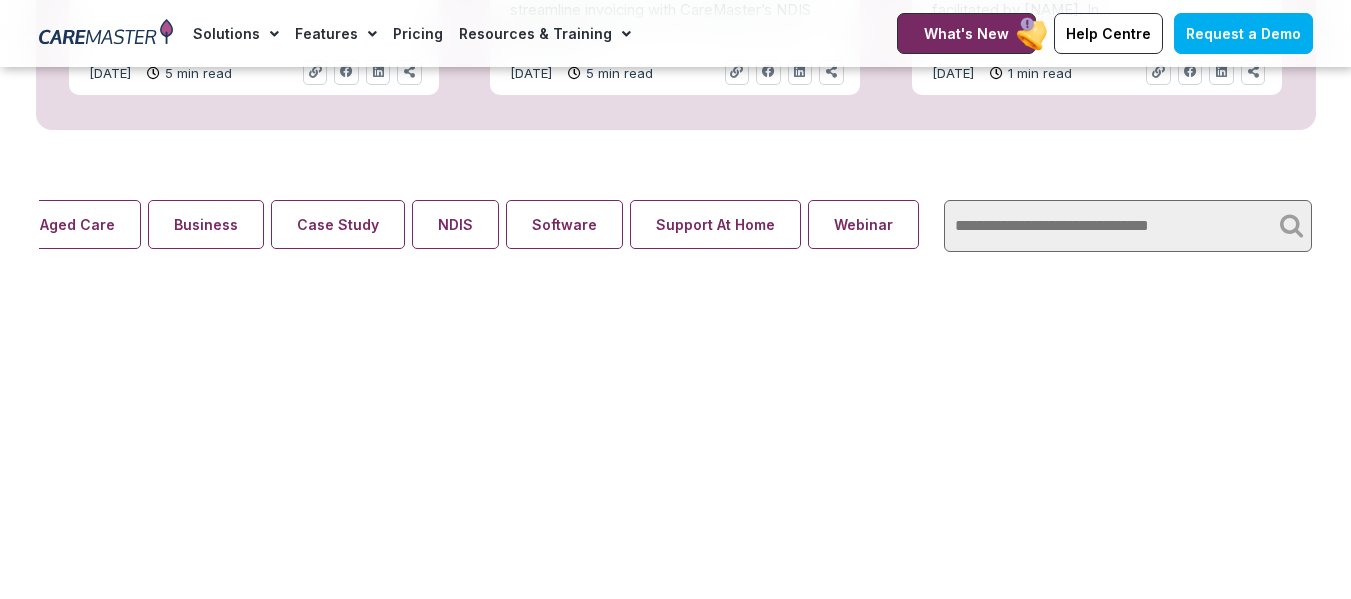 drag, startPoint x: 842, startPoint y: 227, endPoint x: 641, endPoint y: 244, distance: 201.71762 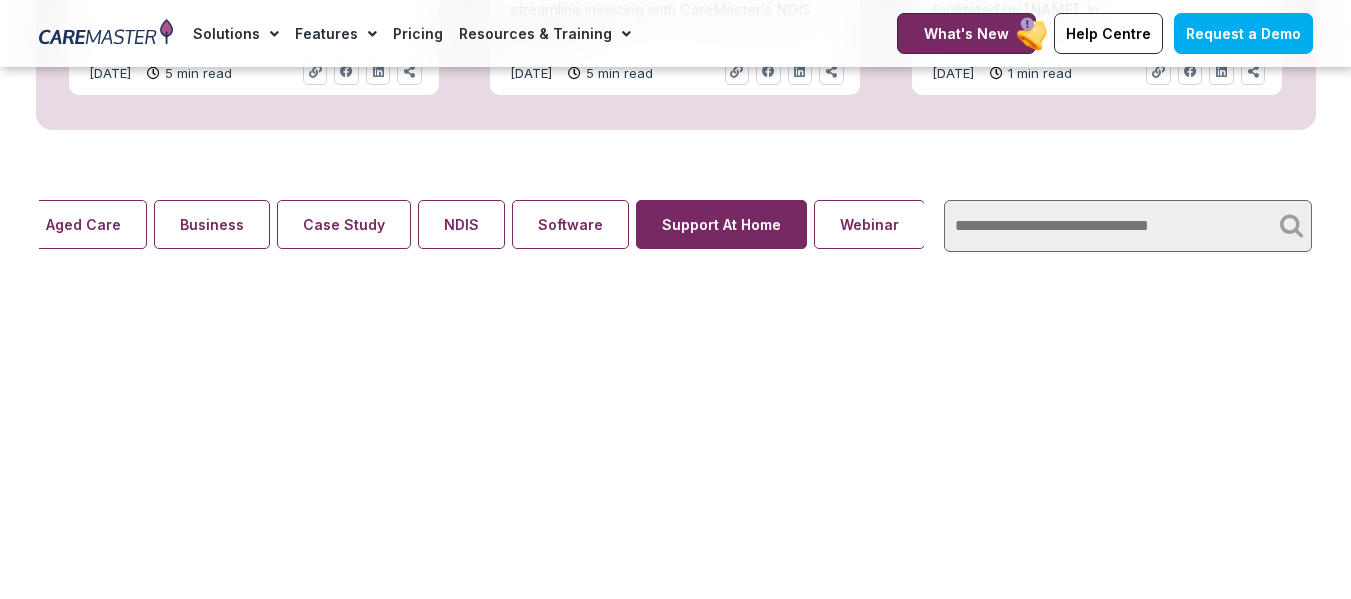 scroll, scrollTop: 0, scrollLeft: 74, axis: horizontal 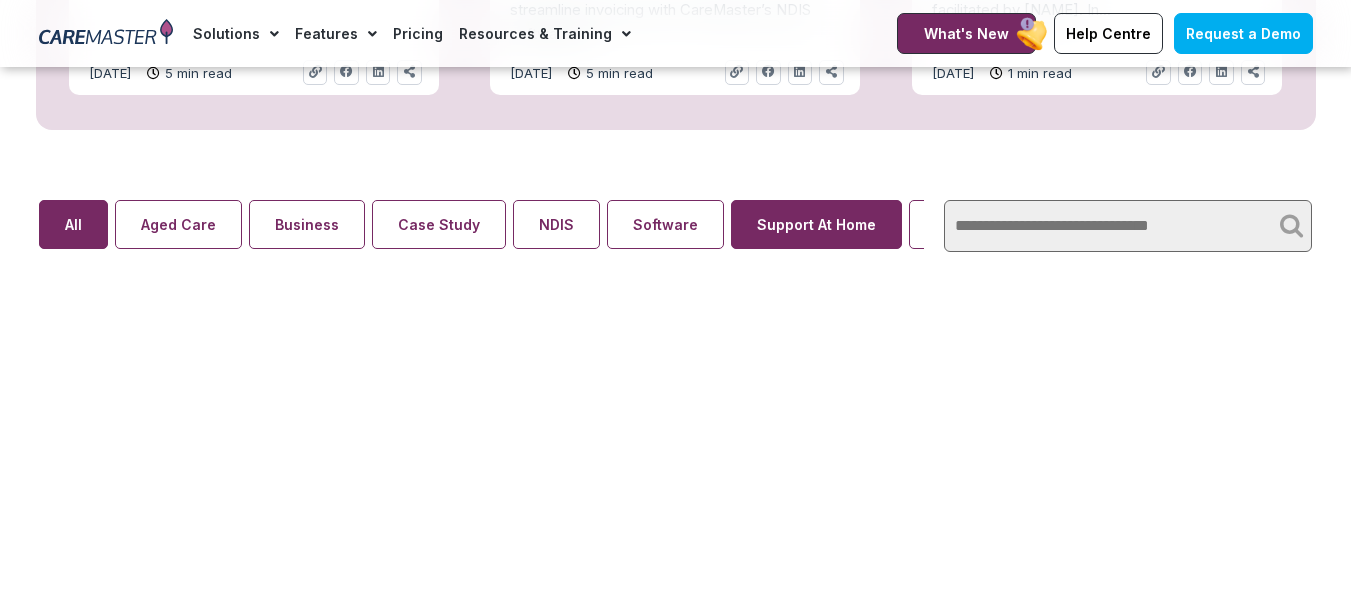 drag, startPoint x: 565, startPoint y: 226, endPoint x: 866, endPoint y: 241, distance: 301.37354 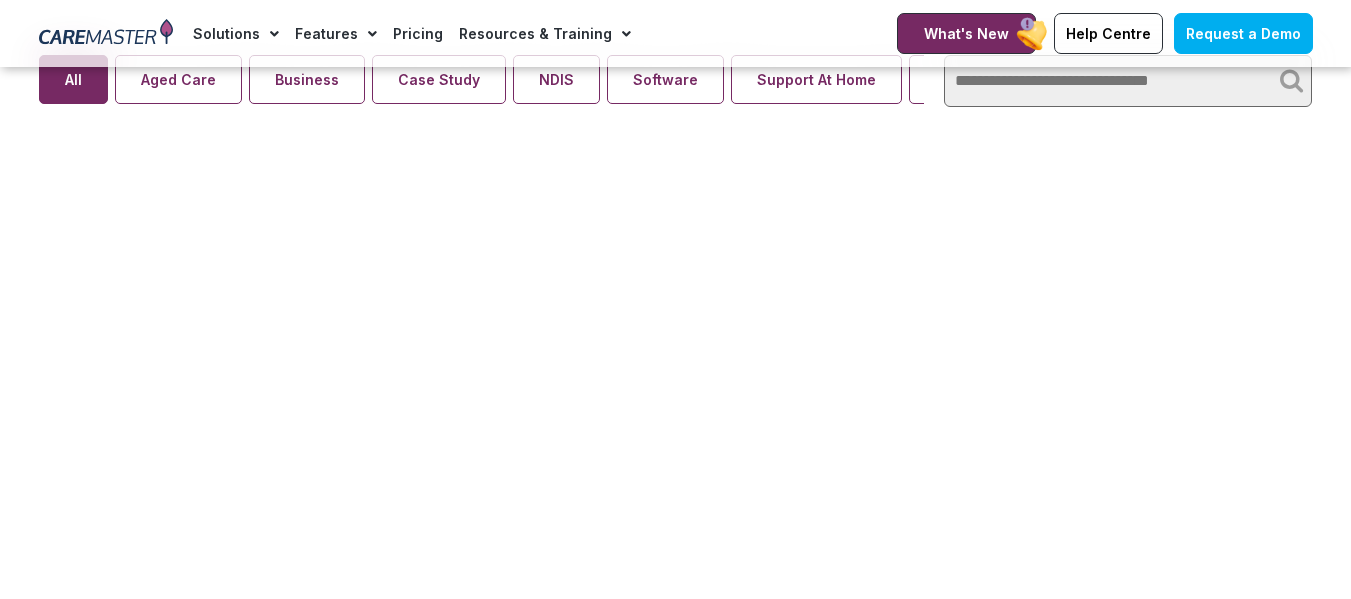 scroll, scrollTop: 1300, scrollLeft: 0, axis: vertical 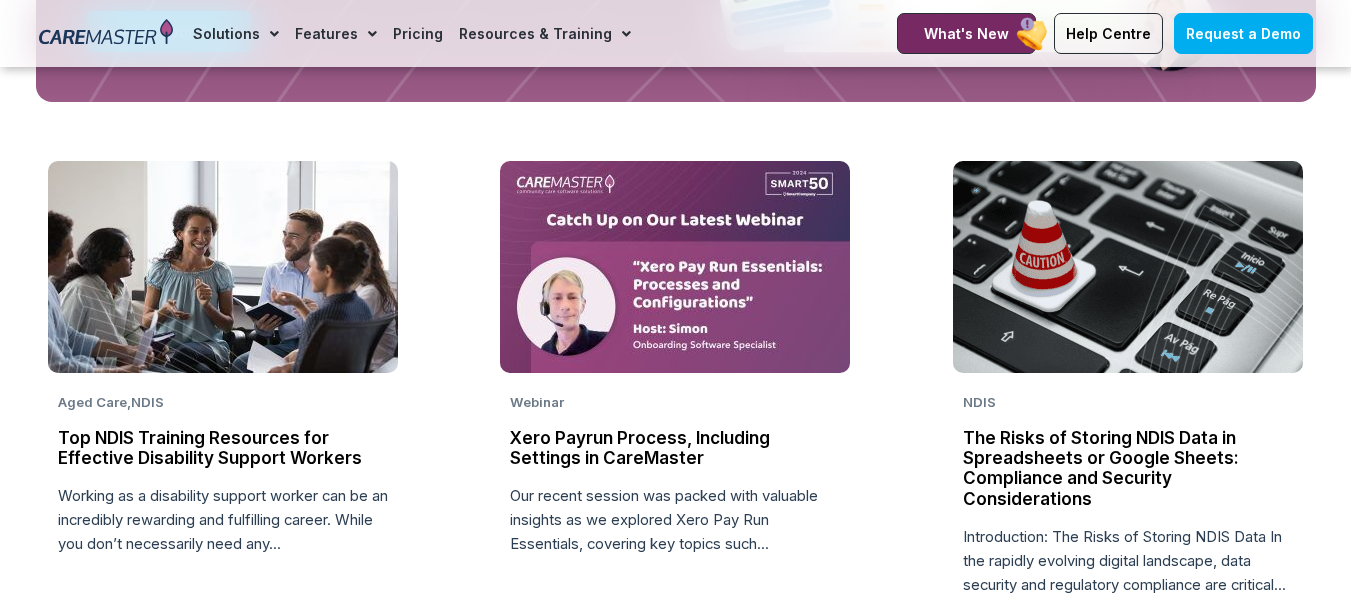 click on "Xero Payrun Process, Including Settings in CareMaster" 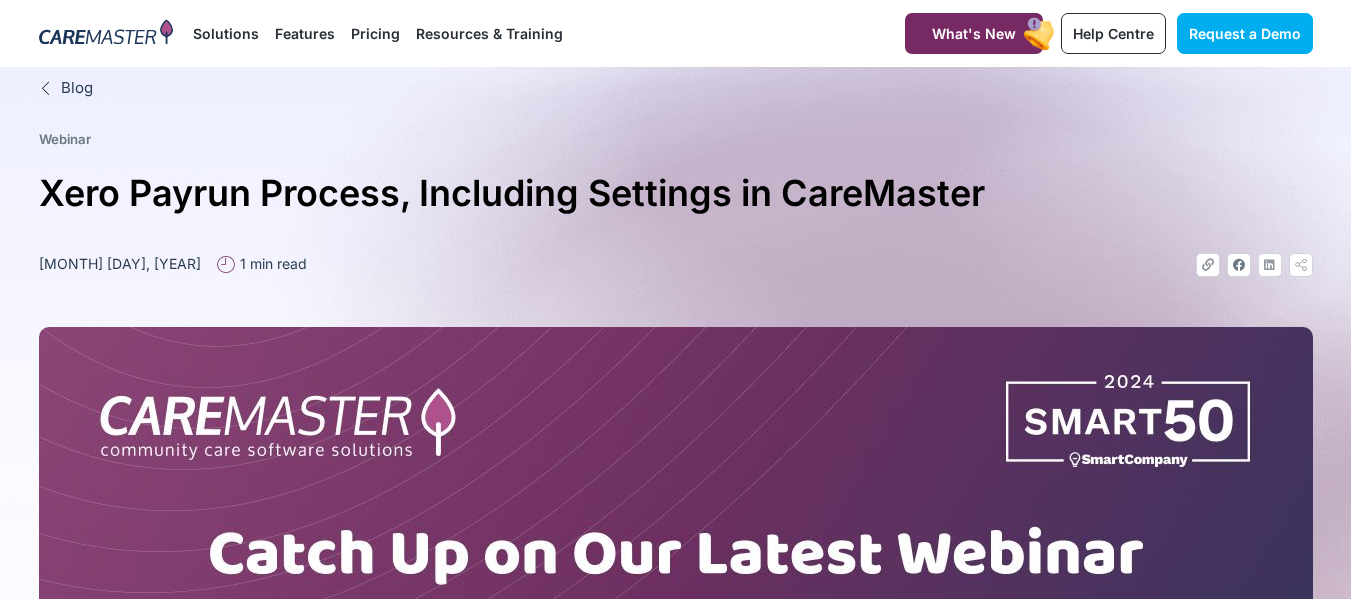 scroll, scrollTop: 0, scrollLeft: 0, axis: both 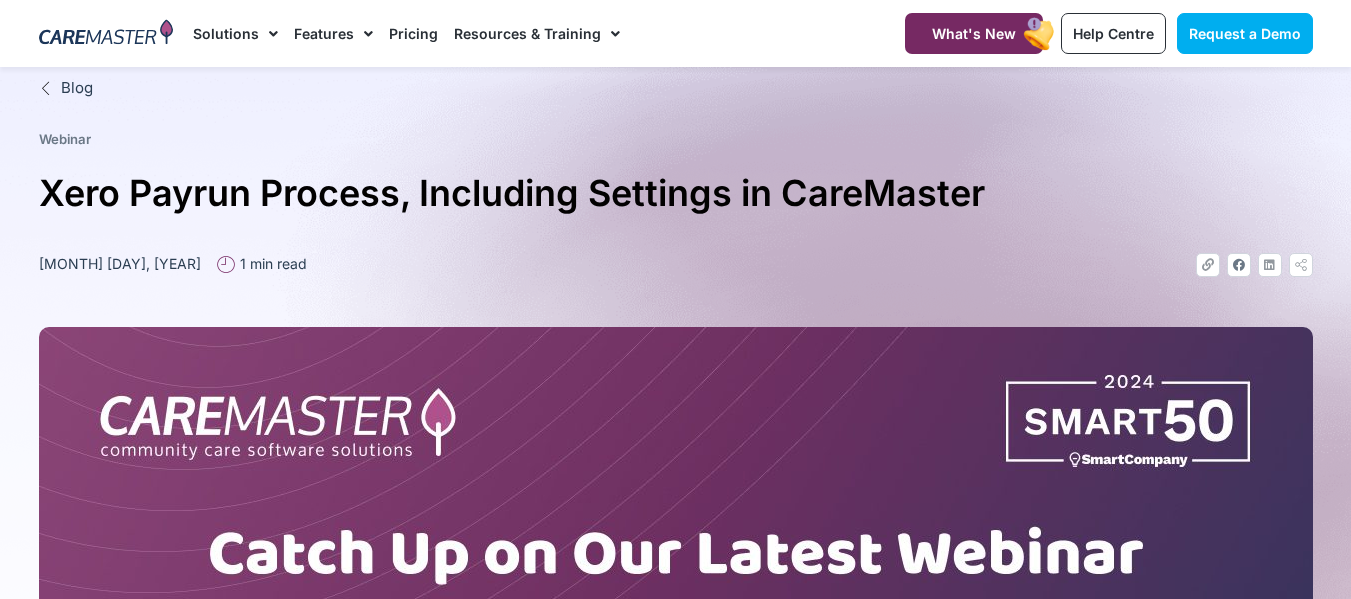 click on "February 20, 2025
1 min read" at bounding box center (357, 265) 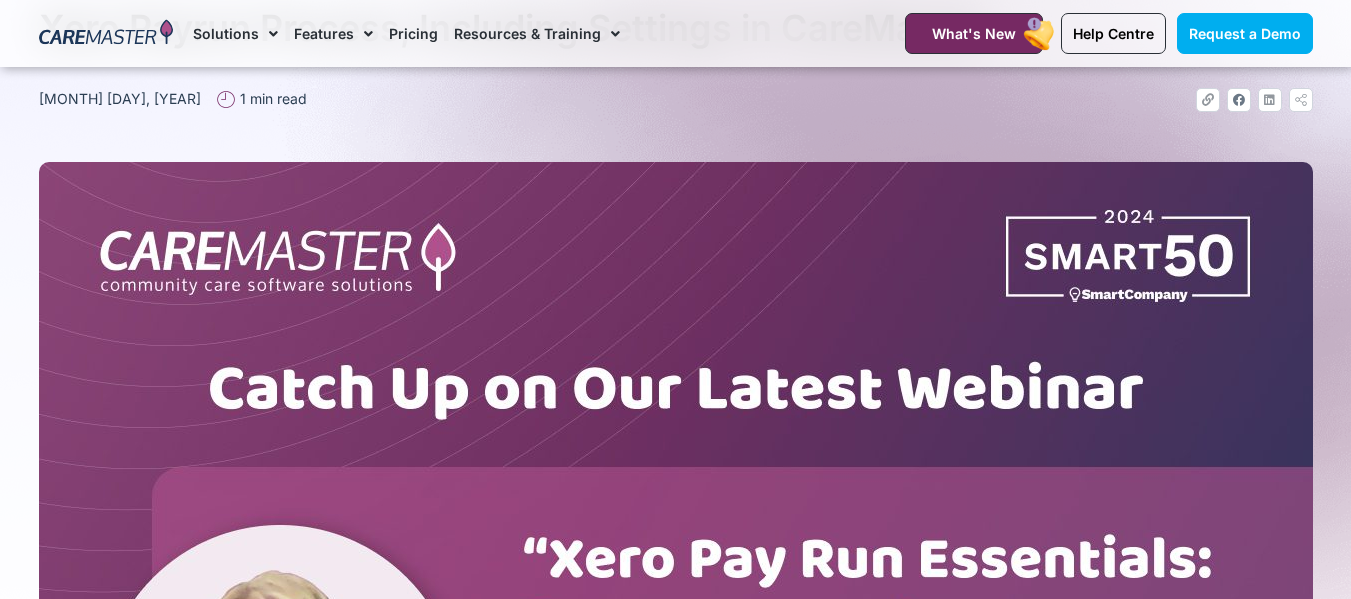 scroll, scrollTop: 200, scrollLeft: 0, axis: vertical 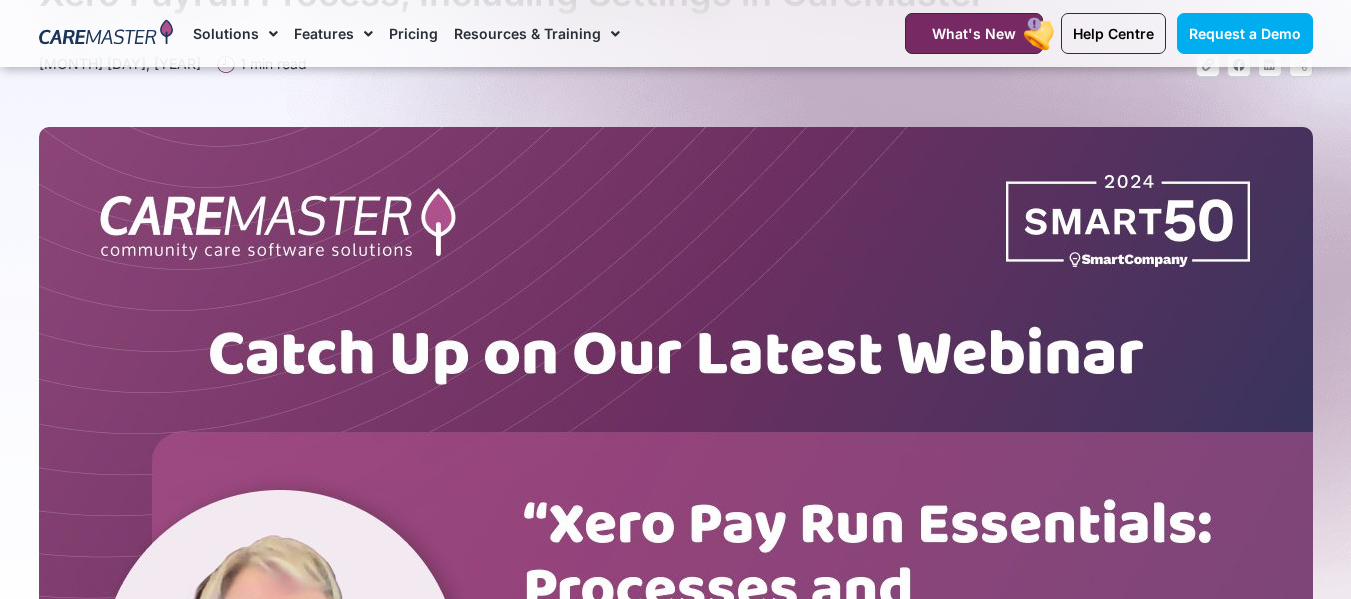 click at bounding box center (676, 525) 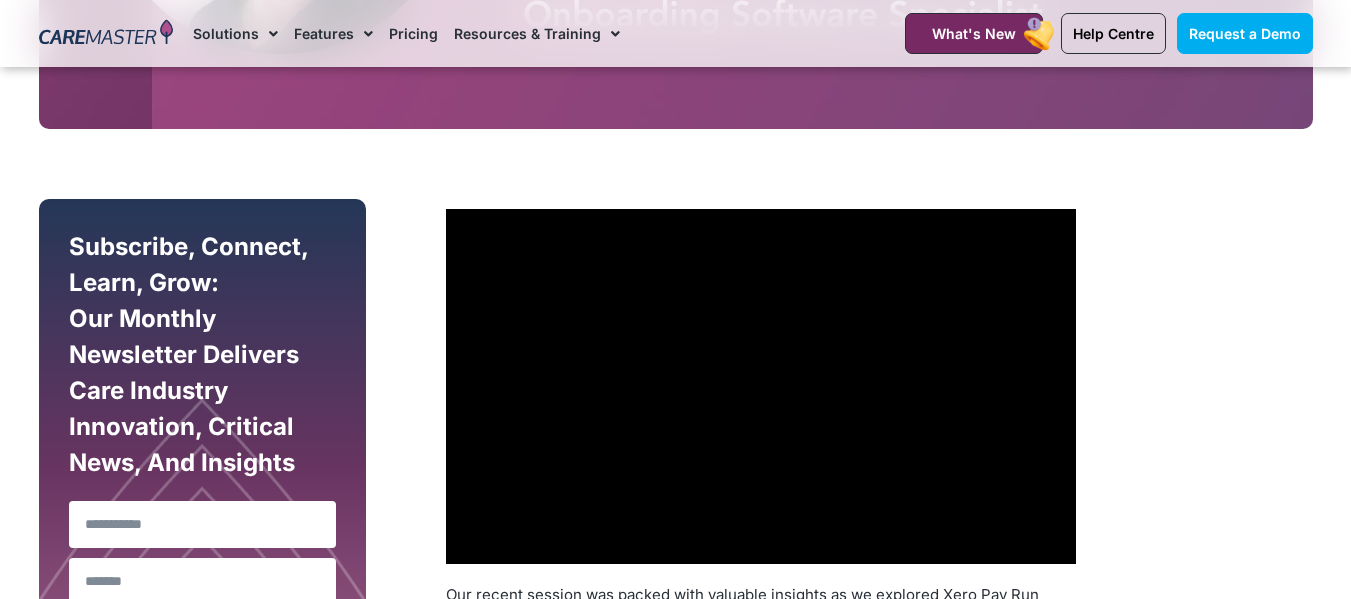 scroll, scrollTop: 1000, scrollLeft: 0, axis: vertical 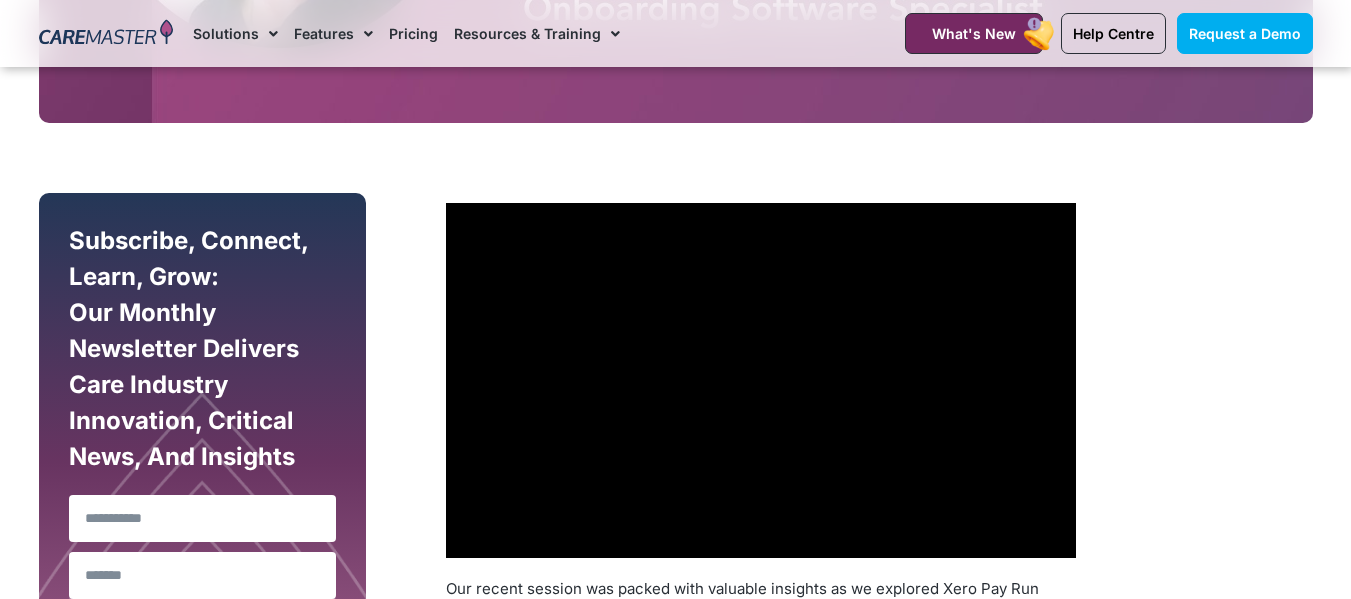click on "Subscribe, Connect, Learn, Grow:
Our Monthly Newsletter Delivers Care Industry Innovation, Critical News, and Insights
Name
Email
Submit
NDIS Software Tour
Choose your own journey!
A personalised walkthrough that highlights the CareMaster features most important to you
Start the Tour!" at bounding box center (675, 742) 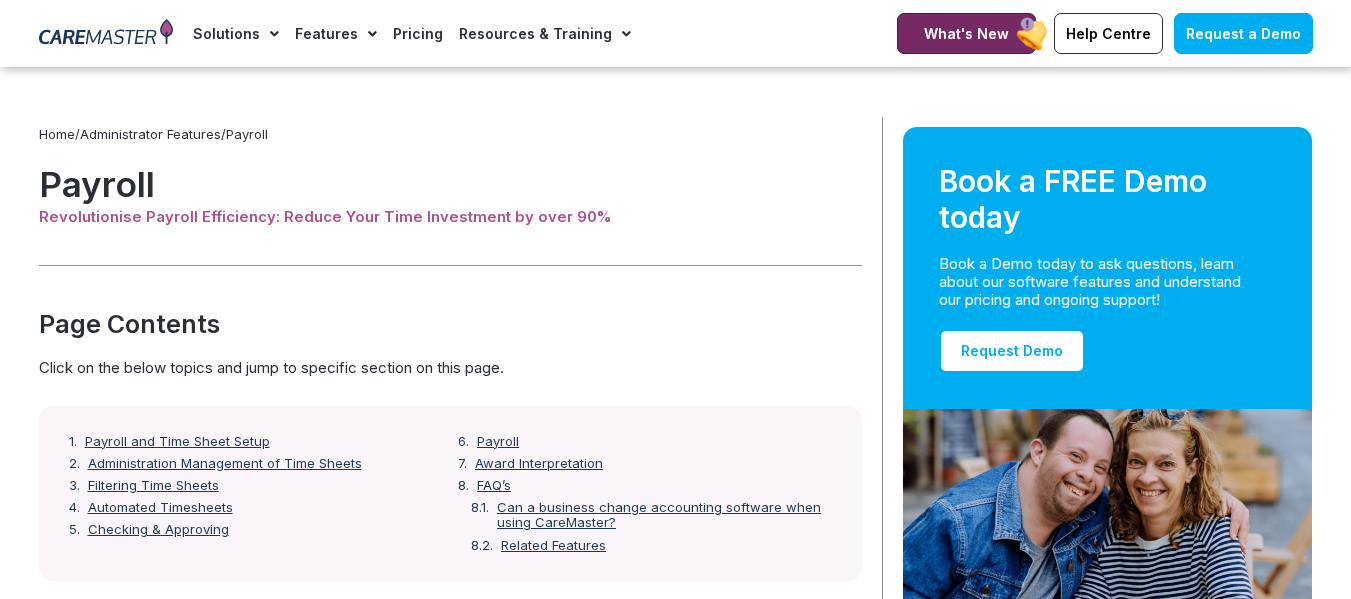 scroll, scrollTop: 2696, scrollLeft: 0, axis: vertical 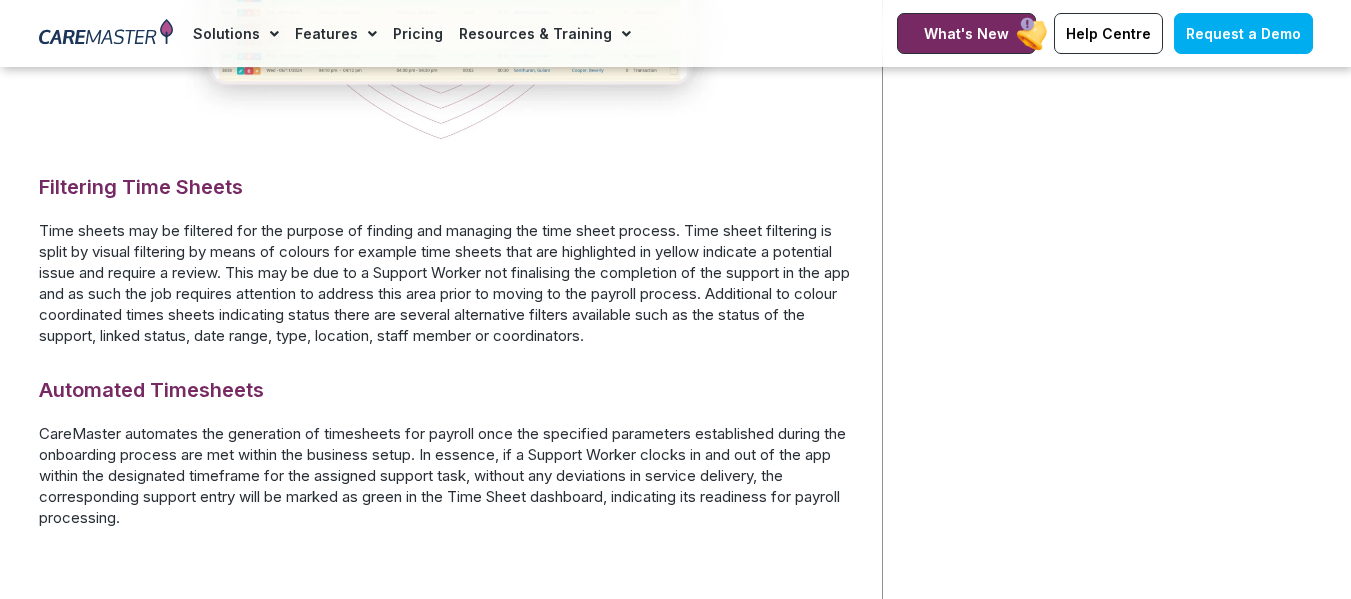 click on "Time sheets may be filtered for the purpose of finding and managing the time sheet process. Time sheet filtering is split by visual filtering by means of colours for example time sheets that are highlighted in yellow indicate a potential issue and require a review. This may be due to a Support Worker not finalising the completion of the support in the app and as such the job requires attention to address this area prior to moving to the payroll process. Additional to colour coordinated times sheets indicating status there are several alternative filters available such as the status of the support, linked status, date range, type, location, staff member or coordinators." at bounding box center [450, 283] 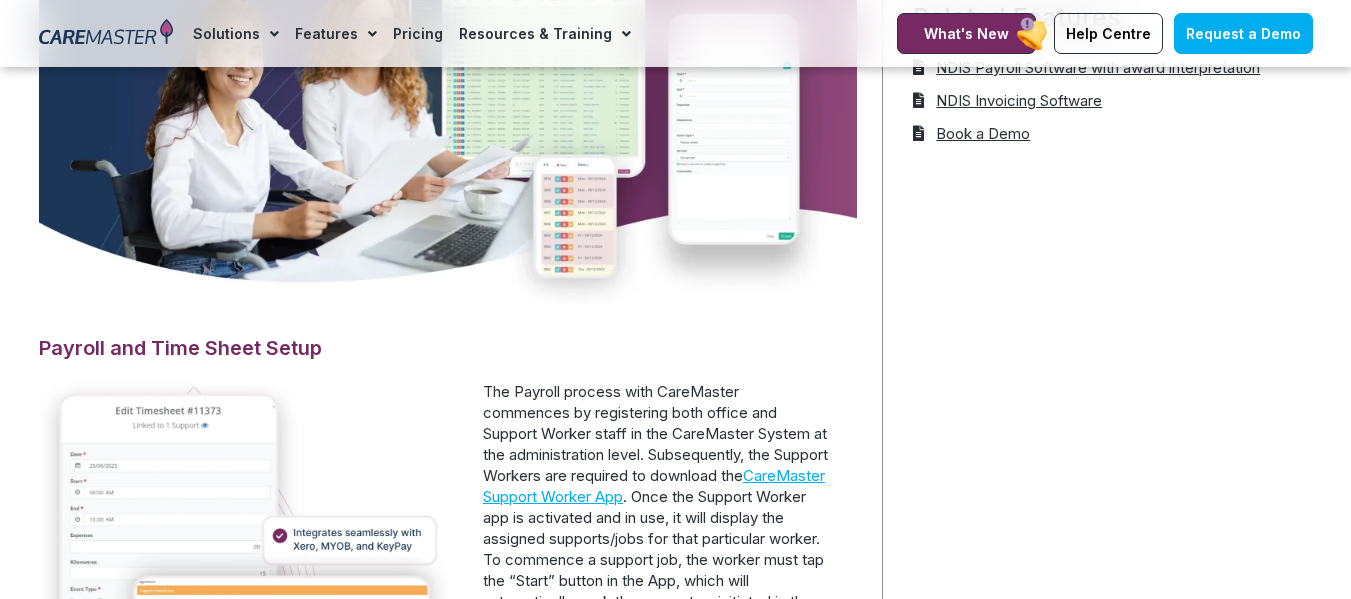 scroll, scrollTop: 696, scrollLeft: 0, axis: vertical 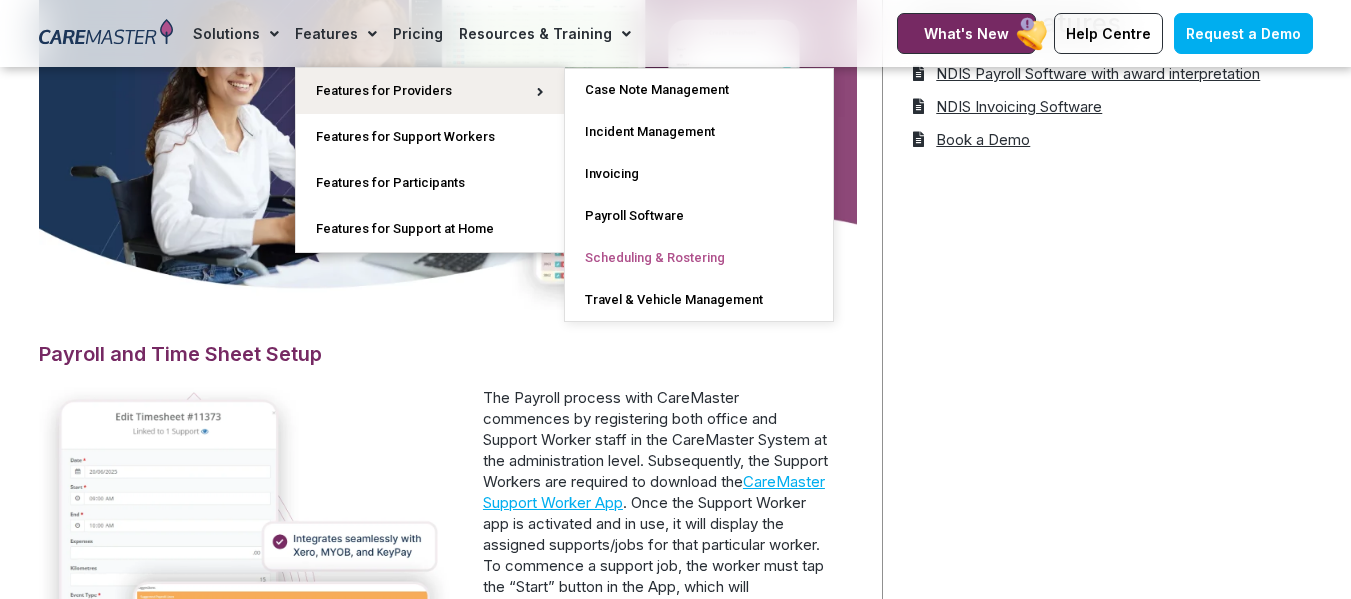 click on "Scheduling & Rostering" 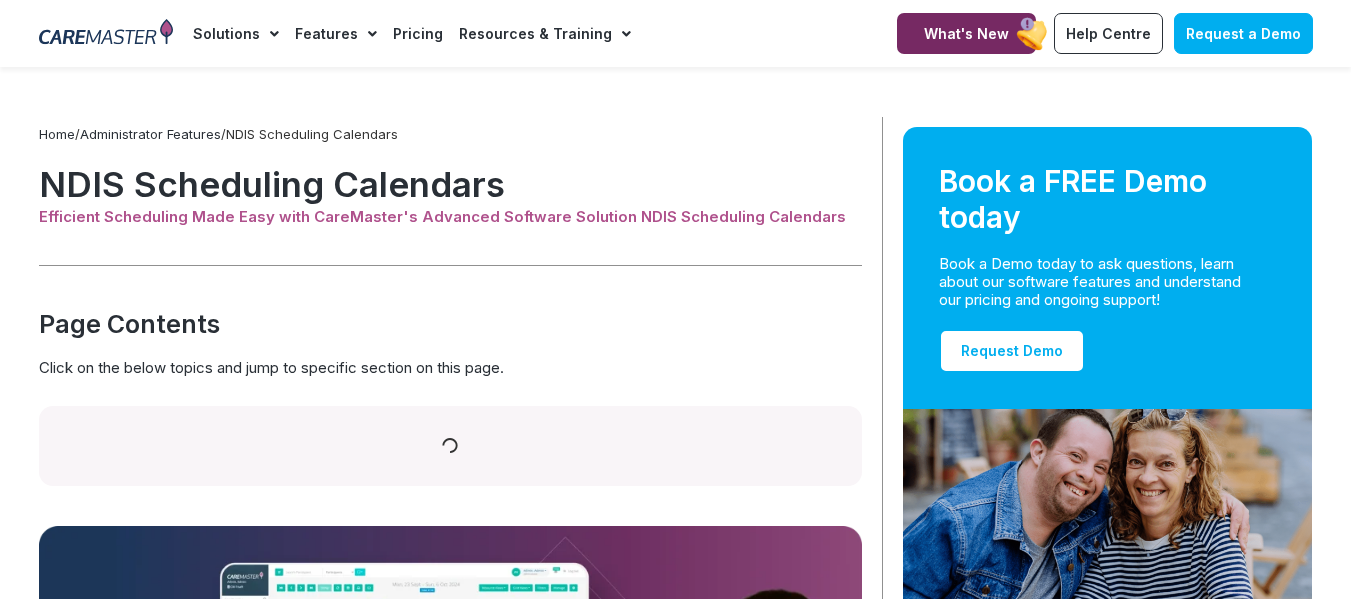 scroll, scrollTop: 0, scrollLeft: 0, axis: both 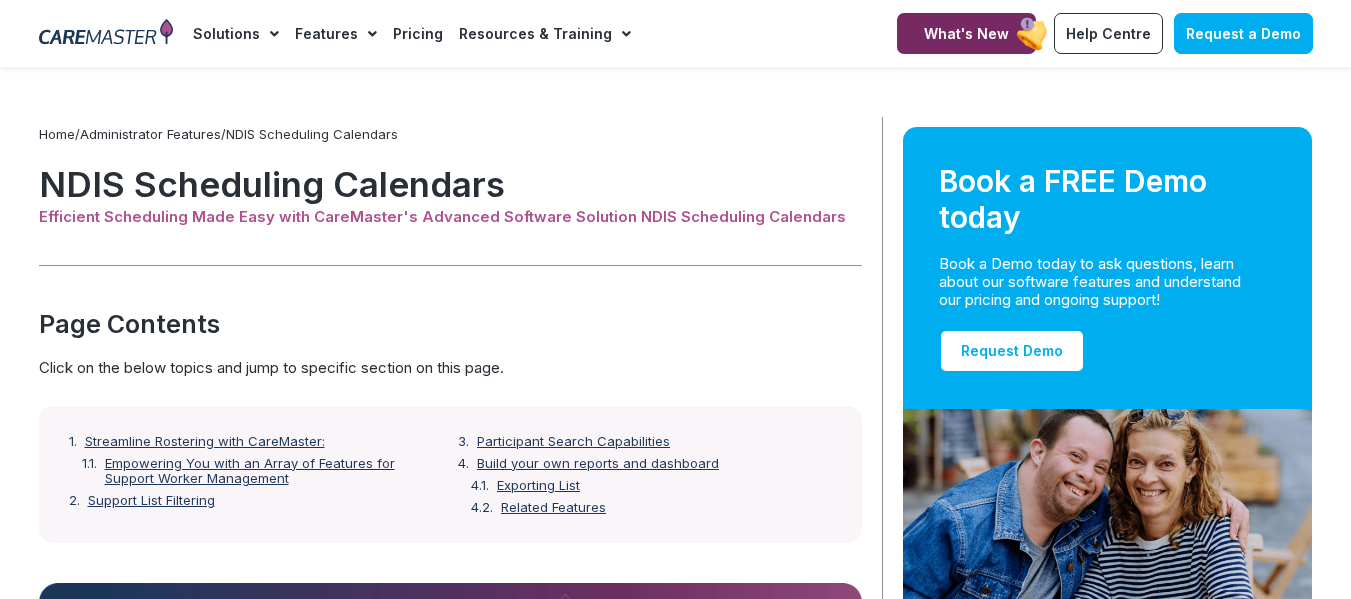 click at bounding box center [450, 275] 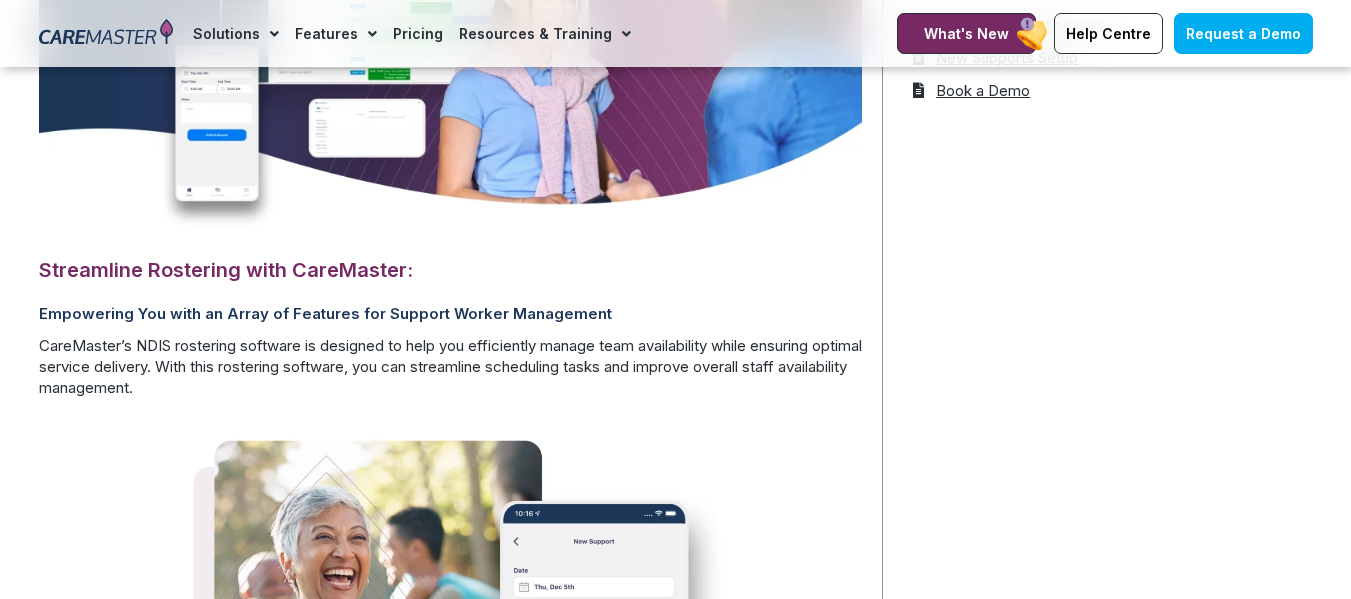 scroll, scrollTop: 700, scrollLeft: 0, axis: vertical 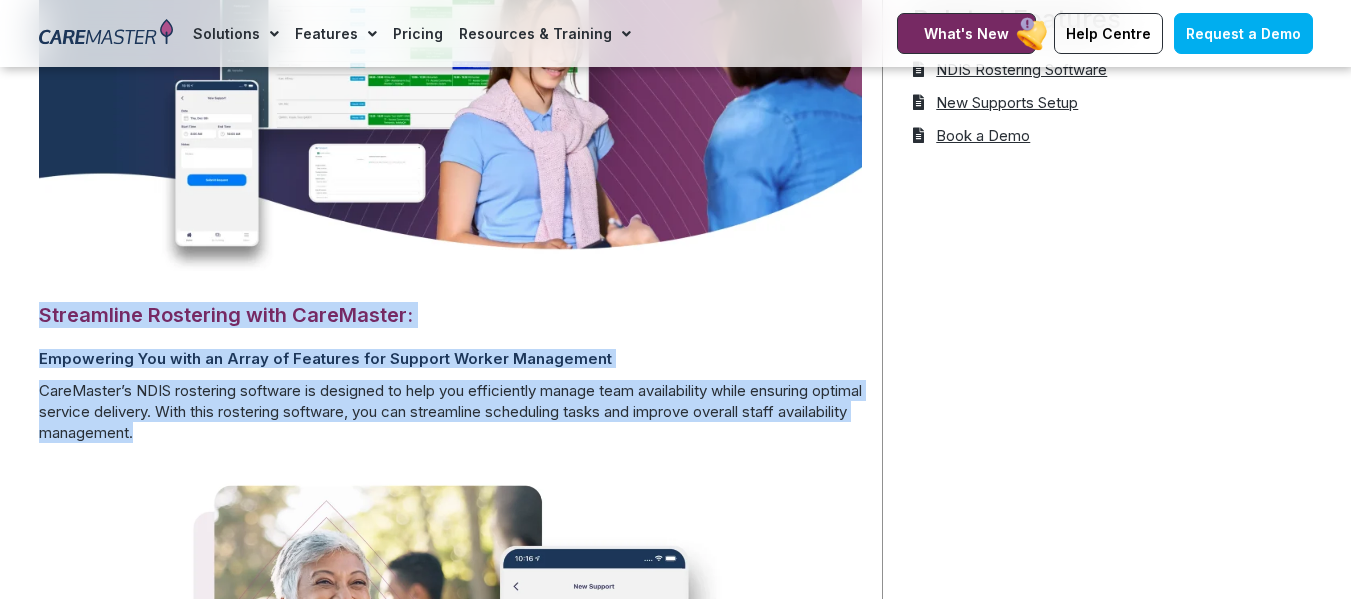 drag, startPoint x: 33, startPoint y: 312, endPoint x: 235, endPoint y: 438, distance: 238.07562 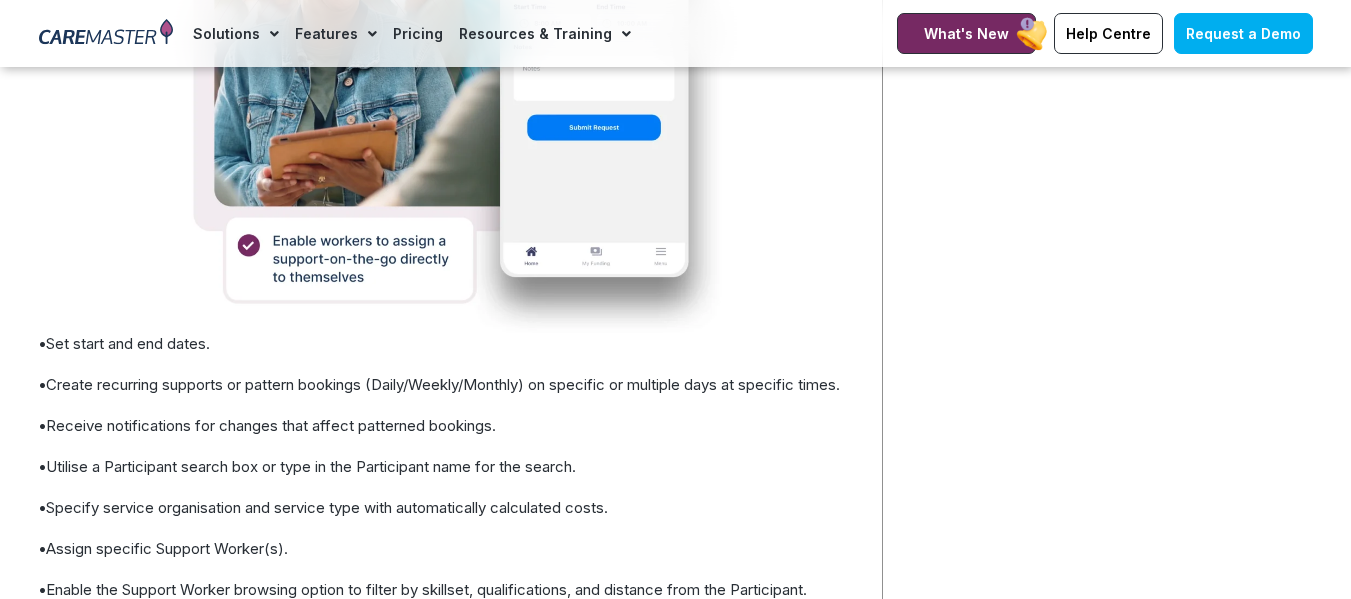 scroll, scrollTop: 1400, scrollLeft: 0, axis: vertical 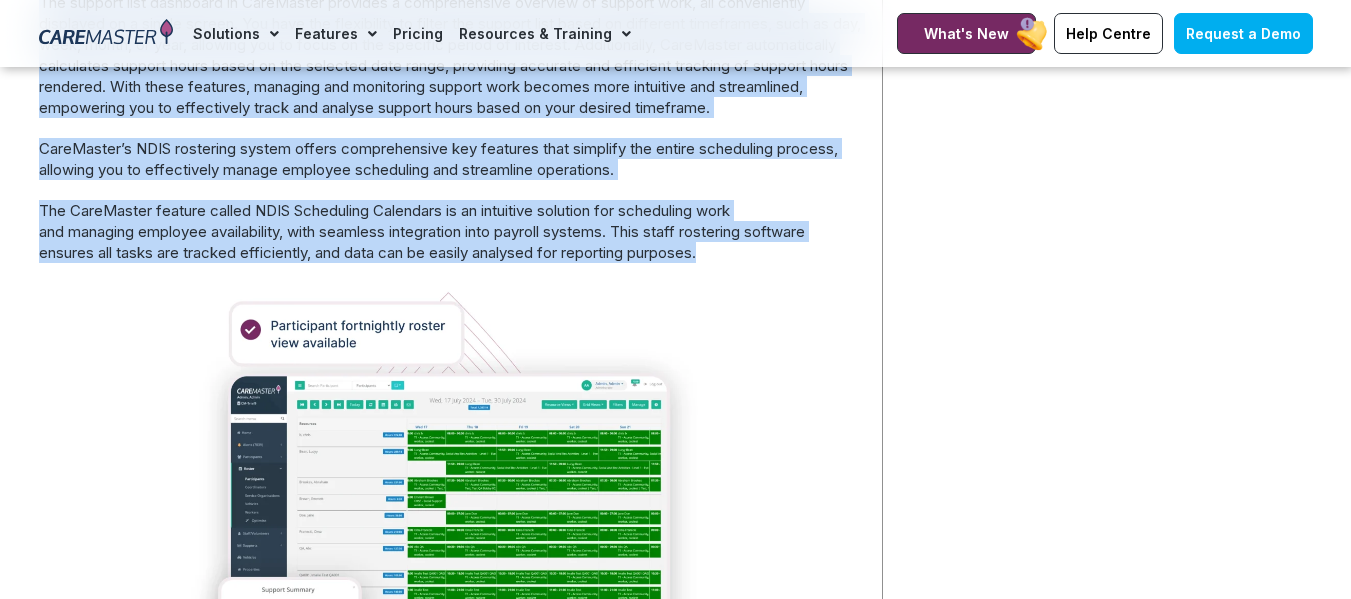 drag, startPoint x: 42, startPoint y: 289, endPoint x: 736, endPoint y: 291, distance: 694.00287 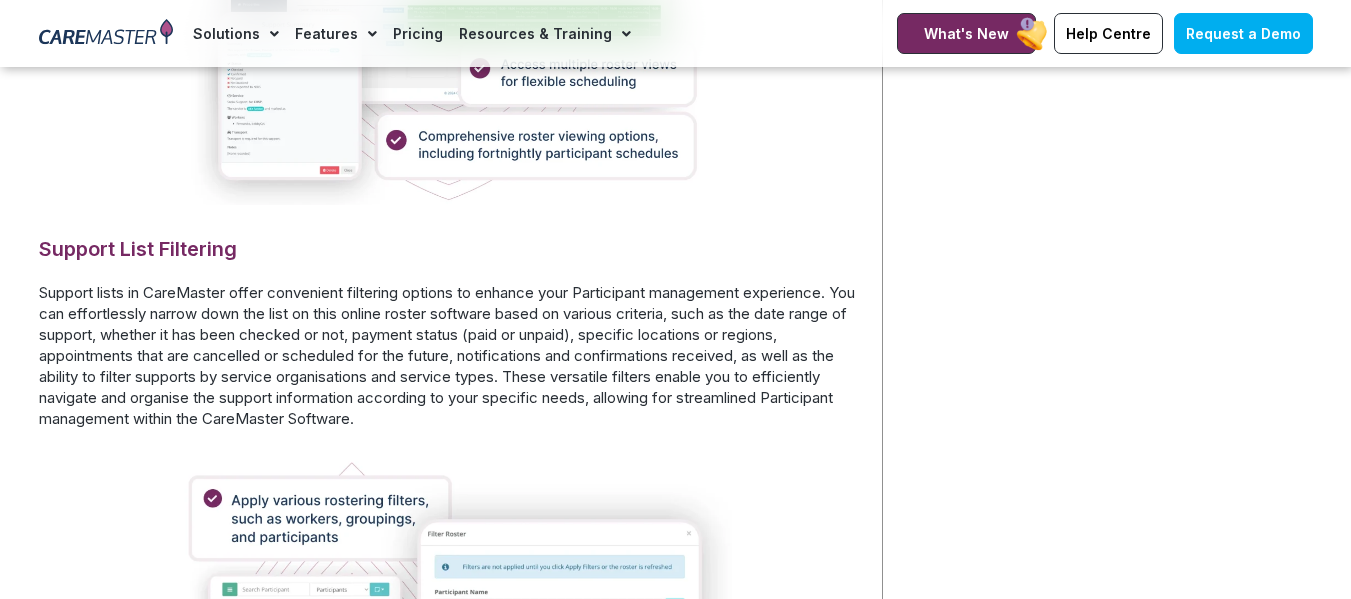 scroll, scrollTop: 3500, scrollLeft: 0, axis: vertical 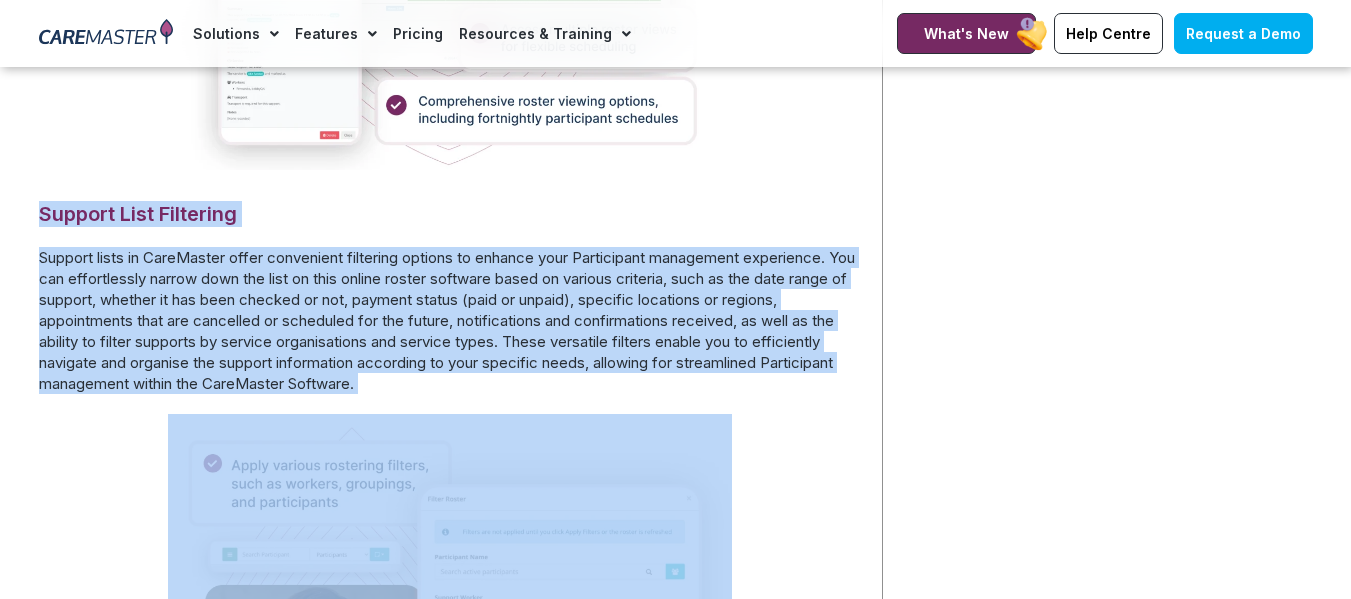 drag, startPoint x: 35, startPoint y: 257, endPoint x: 538, endPoint y: 441, distance: 535.5978 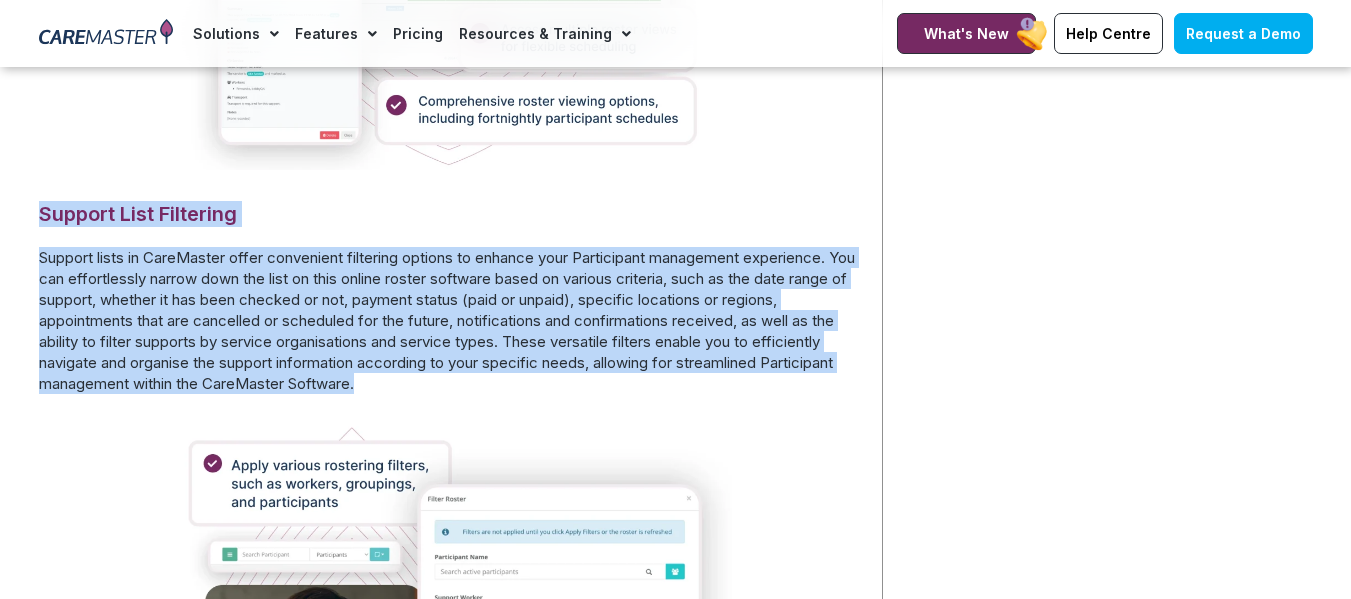 drag, startPoint x: 474, startPoint y: 428, endPoint x: 24, endPoint y: 260, distance: 480.33737 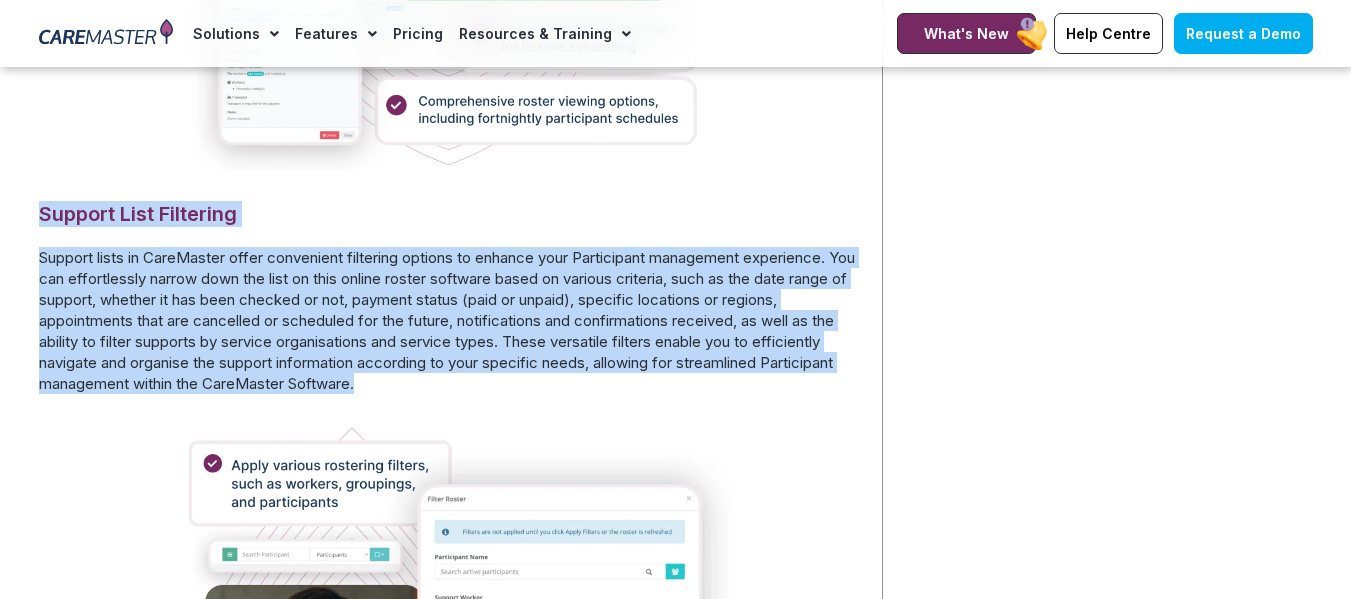 click on "Support lists in CareMaster offer convenient filtering options to enhance your Participant management experience. You can effortlessly narrow down the list on this online roster software based on various criteria, such as the date range of support, whether it has been checked or not, payment status (paid or unpaid), specific locations or regions, appointments that are cancelled or scheduled for the future, notifications and confirmations received, as well as the ability to filter supports by service organisations and service types. These versatile filters enable you to efficiently navigate and organise the support information according to your specific needs, allowing for streamlined Participant management within the CareMaster Software." at bounding box center (450, 320) 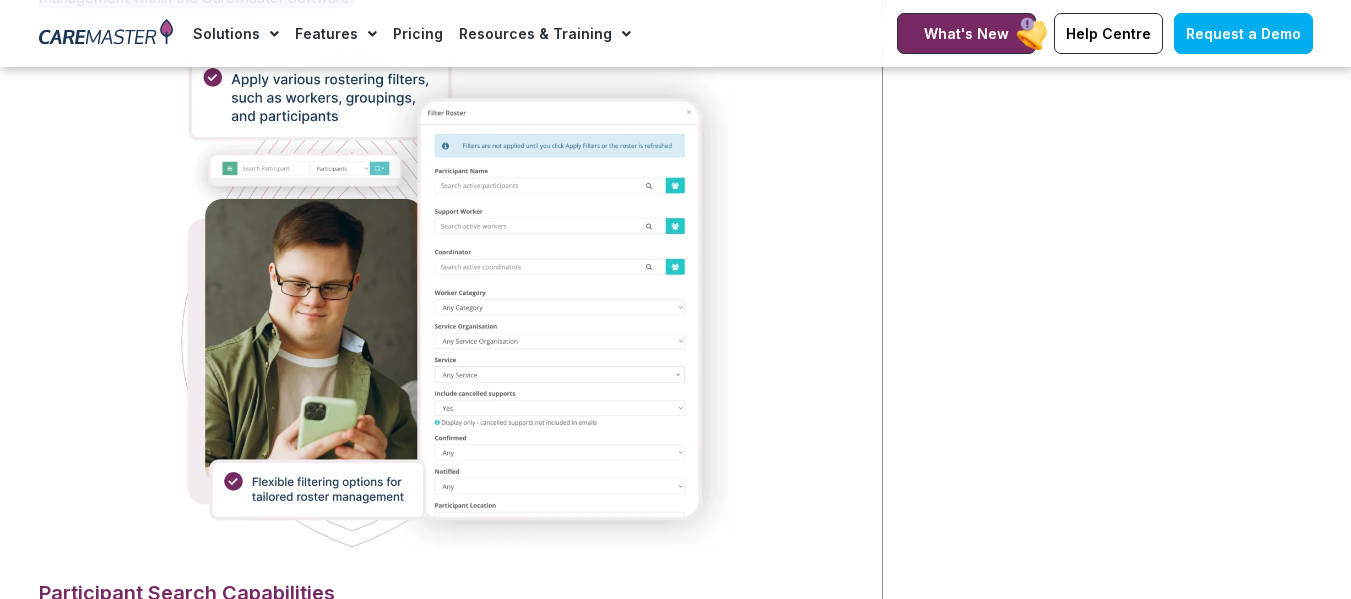 scroll, scrollTop: 3900, scrollLeft: 0, axis: vertical 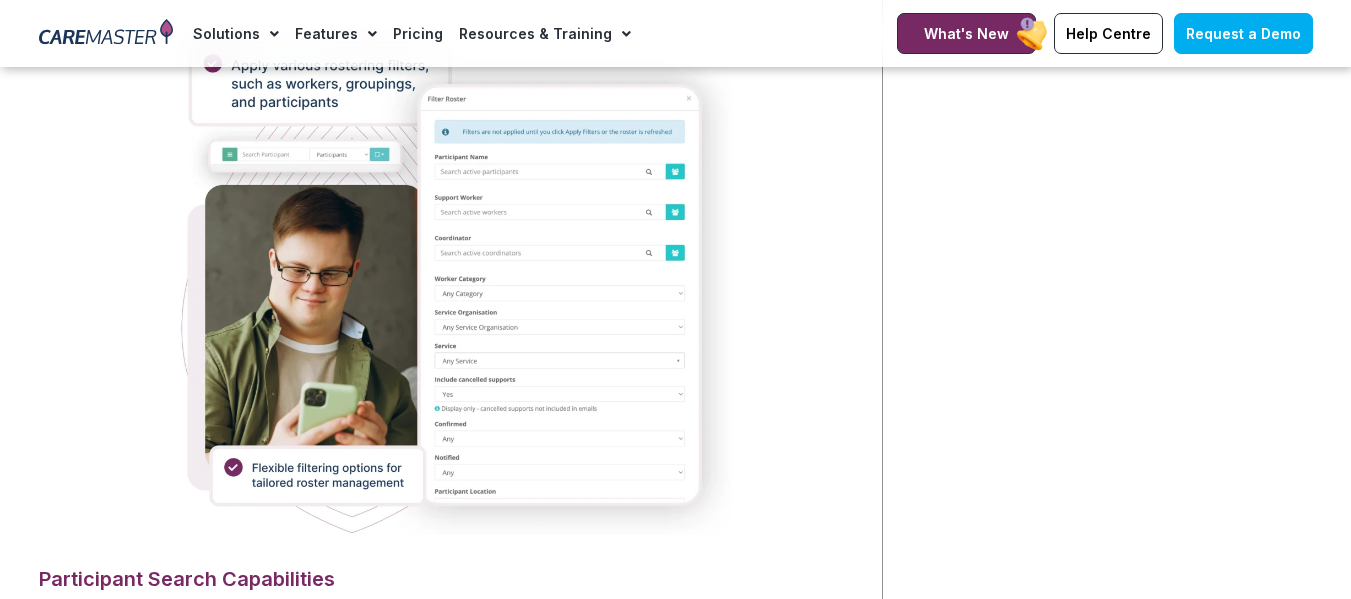 click at bounding box center (450, 275) 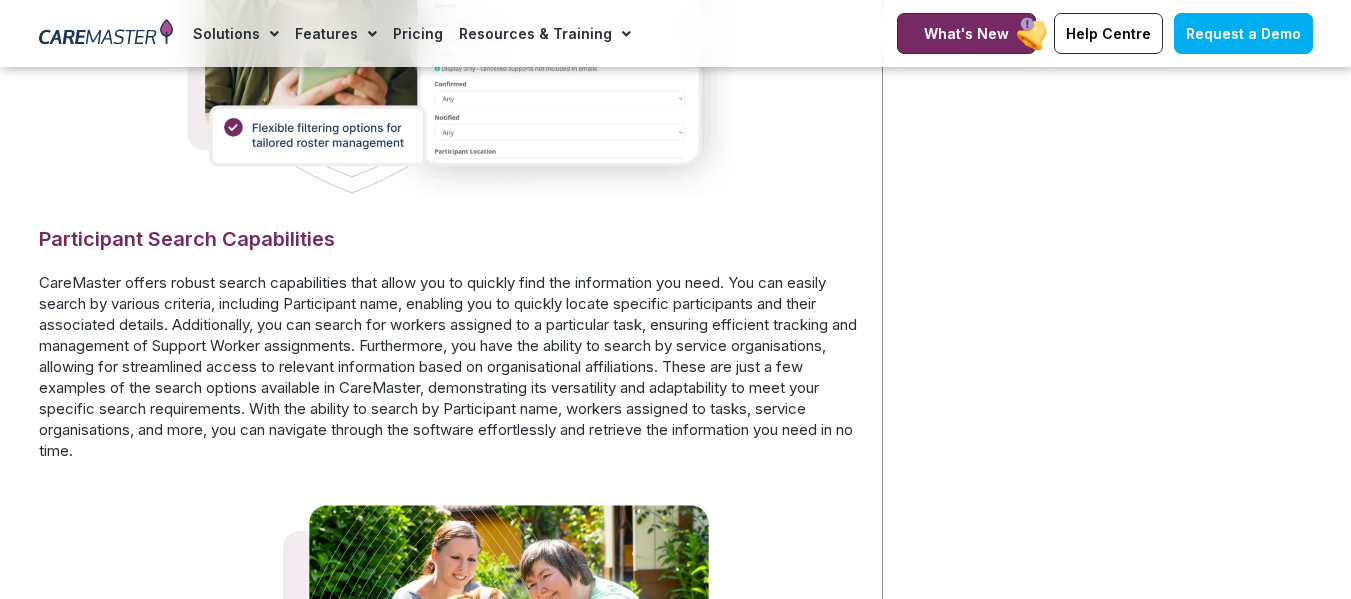 scroll, scrollTop: 4300, scrollLeft: 0, axis: vertical 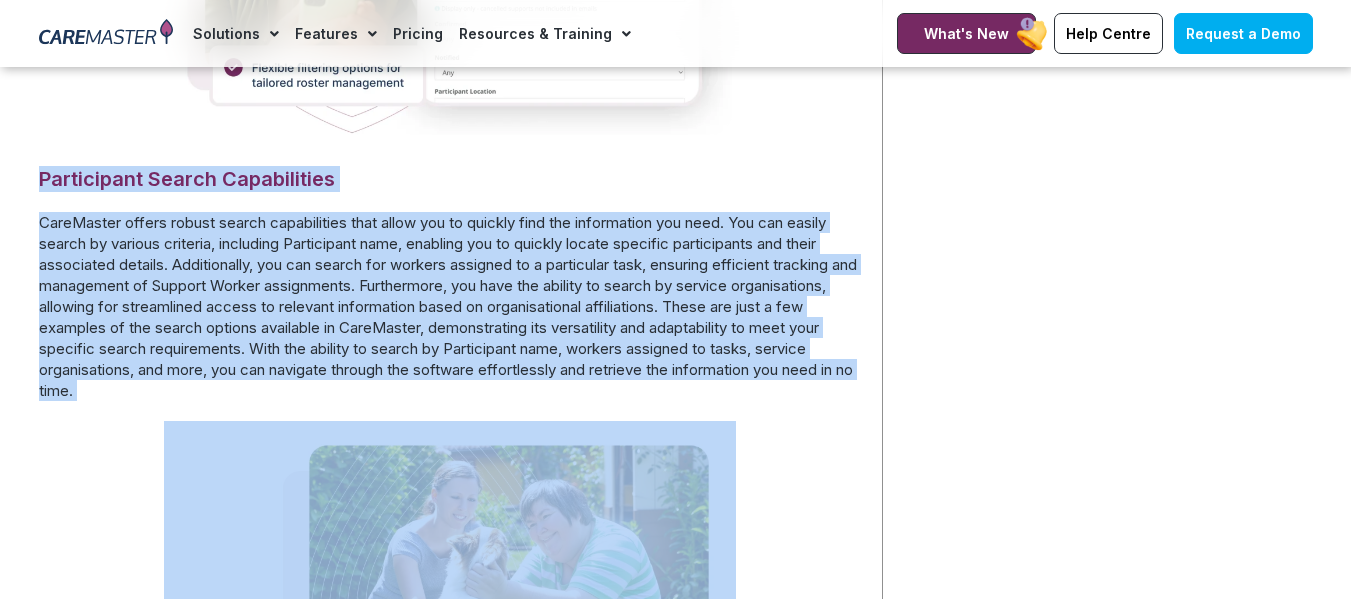 drag, startPoint x: 37, startPoint y: 218, endPoint x: 198, endPoint y: 446, distance: 279.1147 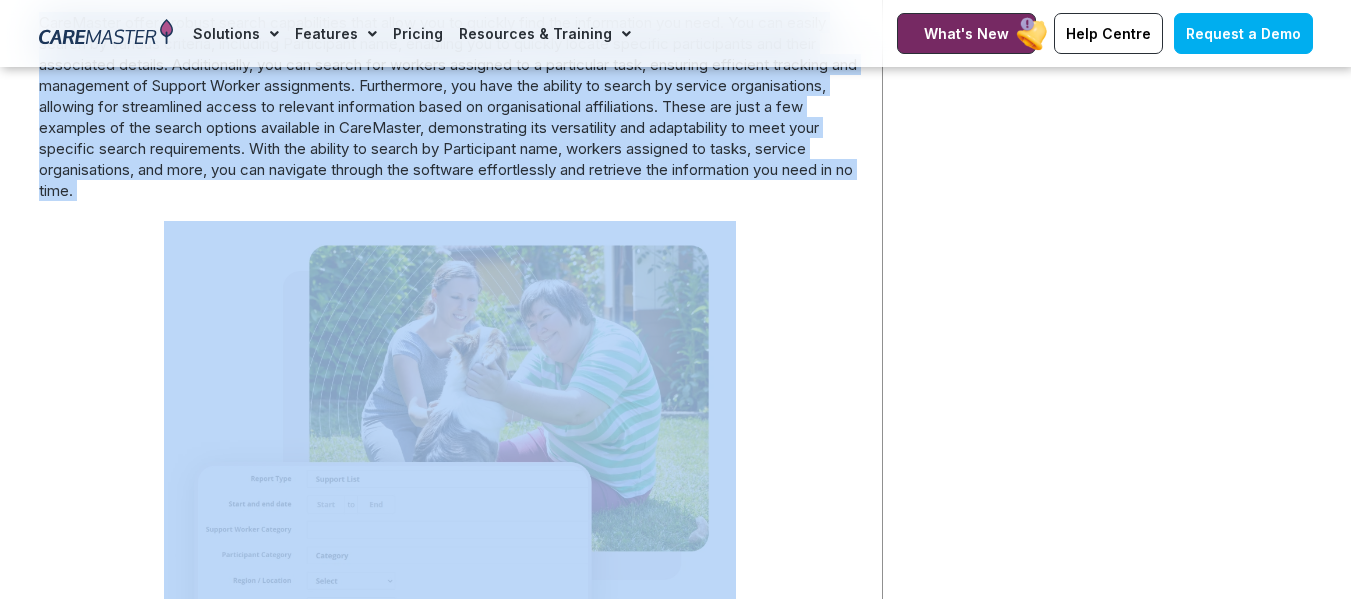 click at bounding box center (450, 485) 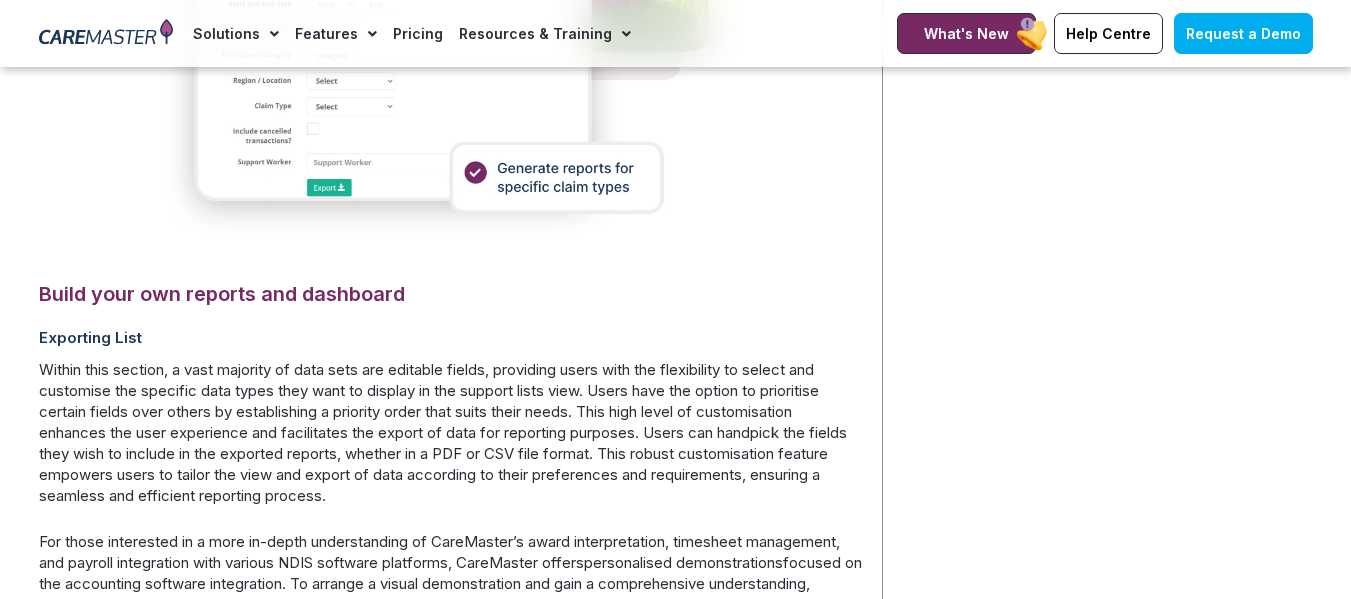 scroll, scrollTop: 5100, scrollLeft: 0, axis: vertical 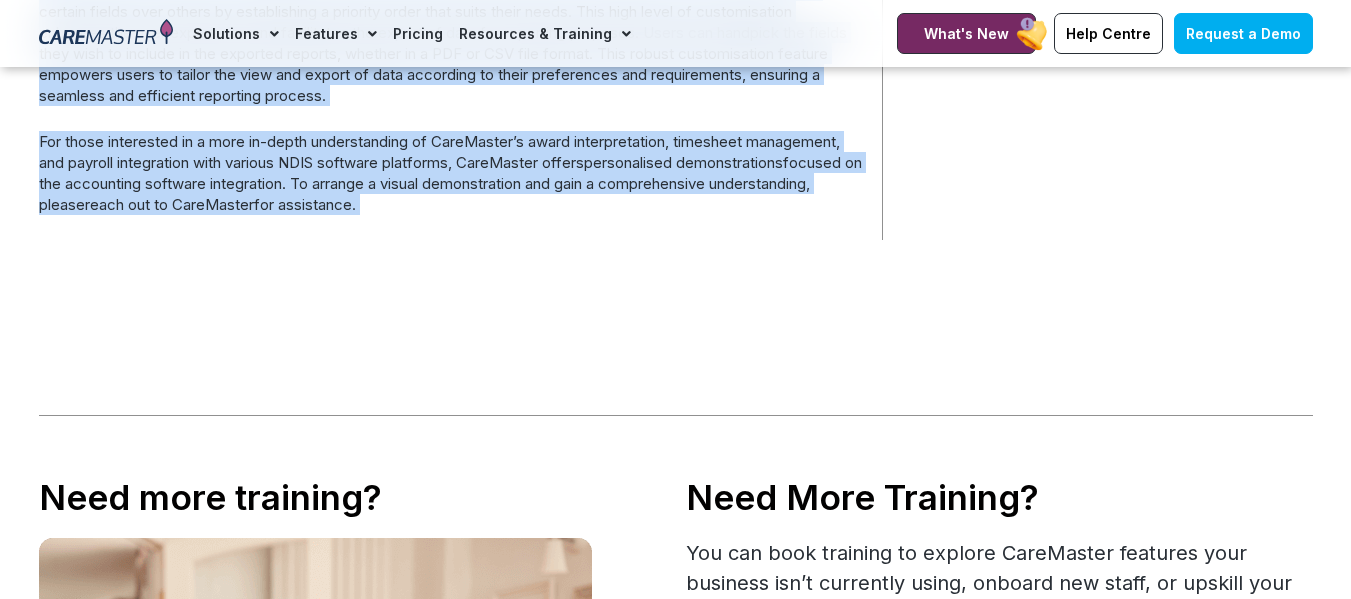 drag, startPoint x: 42, startPoint y: 234, endPoint x: 615, endPoint y: 272, distance: 574.25867 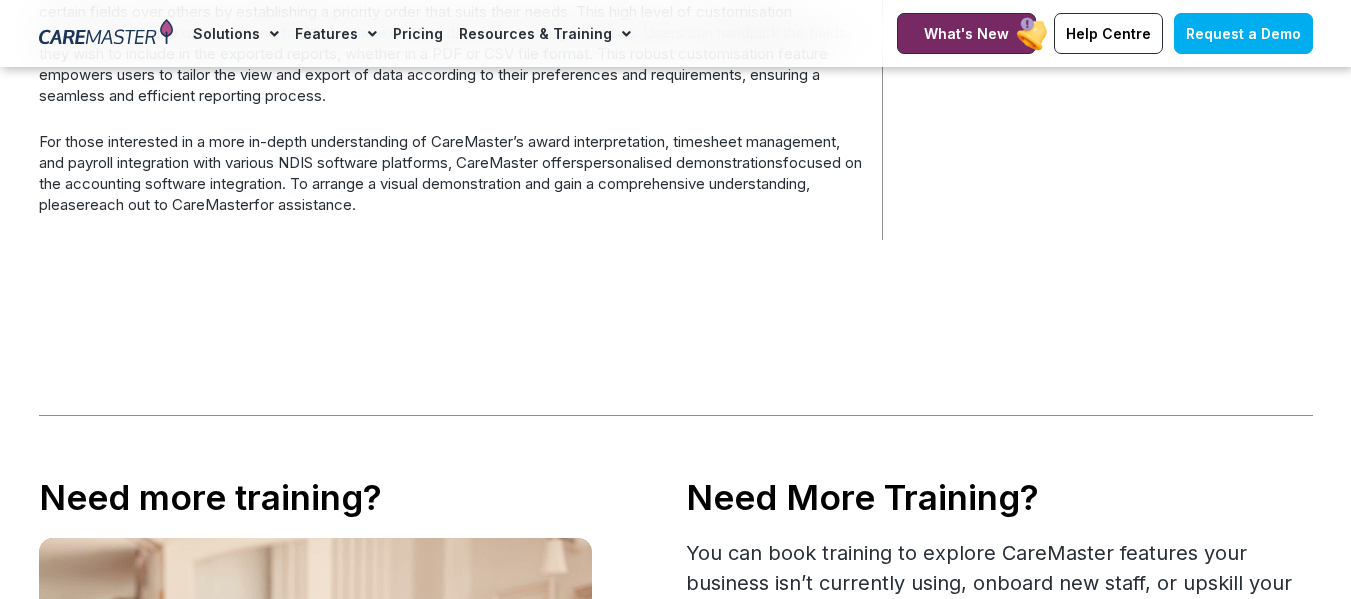 click on "Home  /  Administrator Features  /  NDIS Scheduling Calendars           NDIS Scheduling Calendars           Efficient Scheduling Made Easy with CareMaster's Advanced Software Solution NDIS Scheduling Calendars                           Page Contents          Click on the below topics and jump to specific section on this page.                  Streamline Rostering with CareMaster: Empowering You with an Array of Features for Support Worker Management Support List Filtering Participant Search Capabilities Build your own reports and dashboard Exporting List Related Features             Streamline Rostering with CareMaster:   Empowering You with an Array of Features for Support Worker Management   CareMaster’s NDIS rostering software is designed to help you efficiently manage team availability while ensuring optimal service delivery. With this rostering software, you can streamline scheduling tasks and improve overall staff availability management.       •   •   •   •   •" at bounding box center (675, -1579) 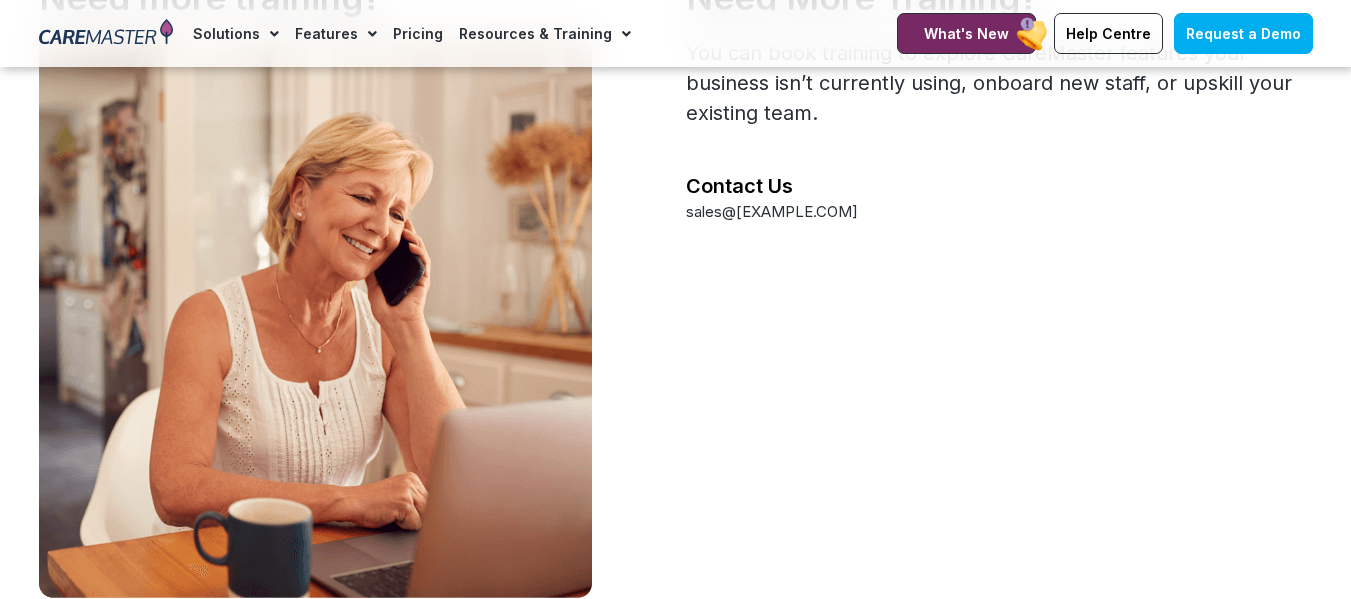 scroll, scrollTop: 5800, scrollLeft: 0, axis: vertical 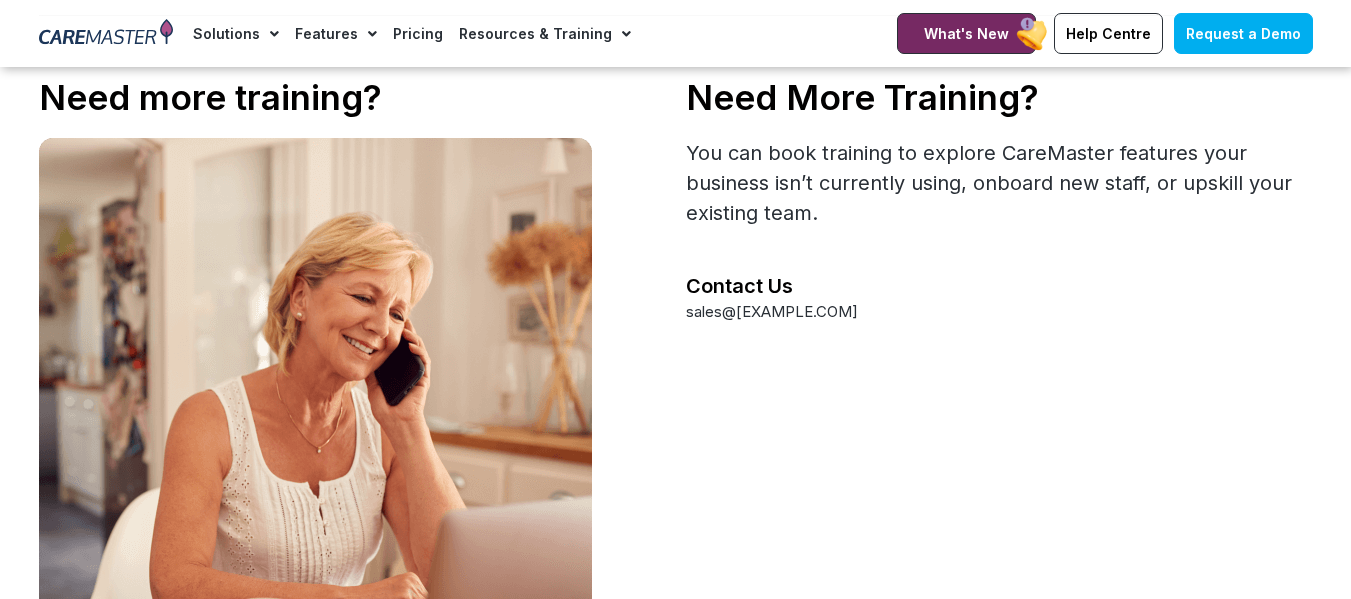 click at bounding box center (352, 418) 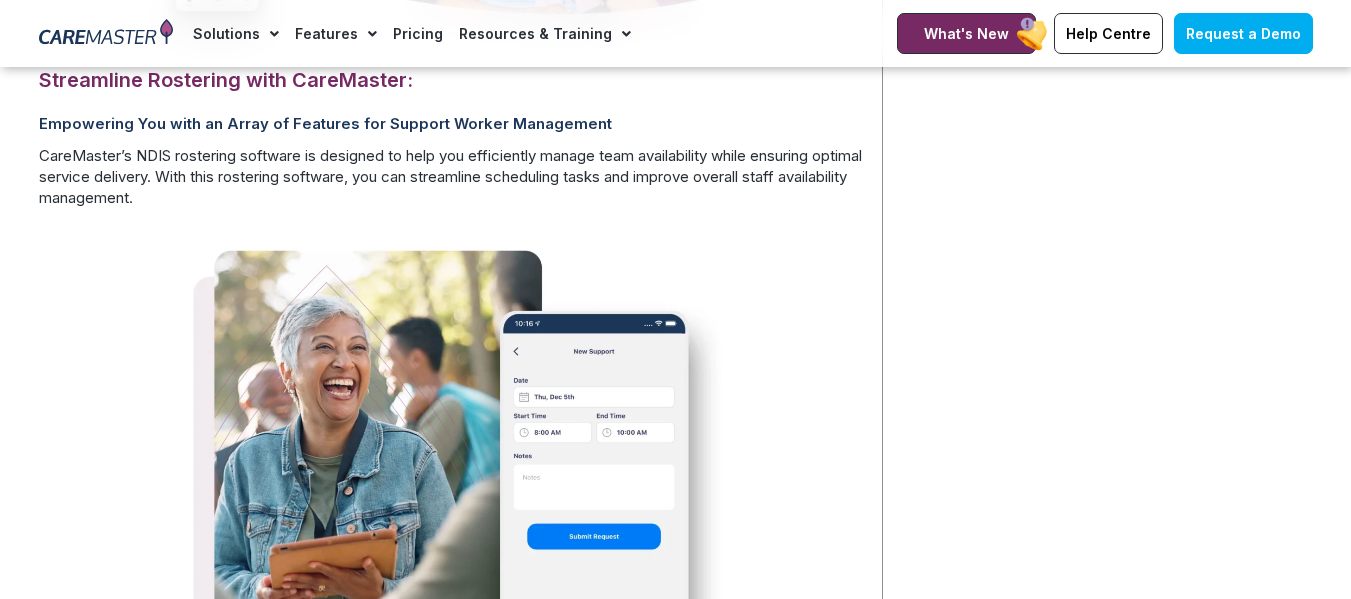 scroll, scrollTop: 900, scrollLeft: 0, axis: vertical 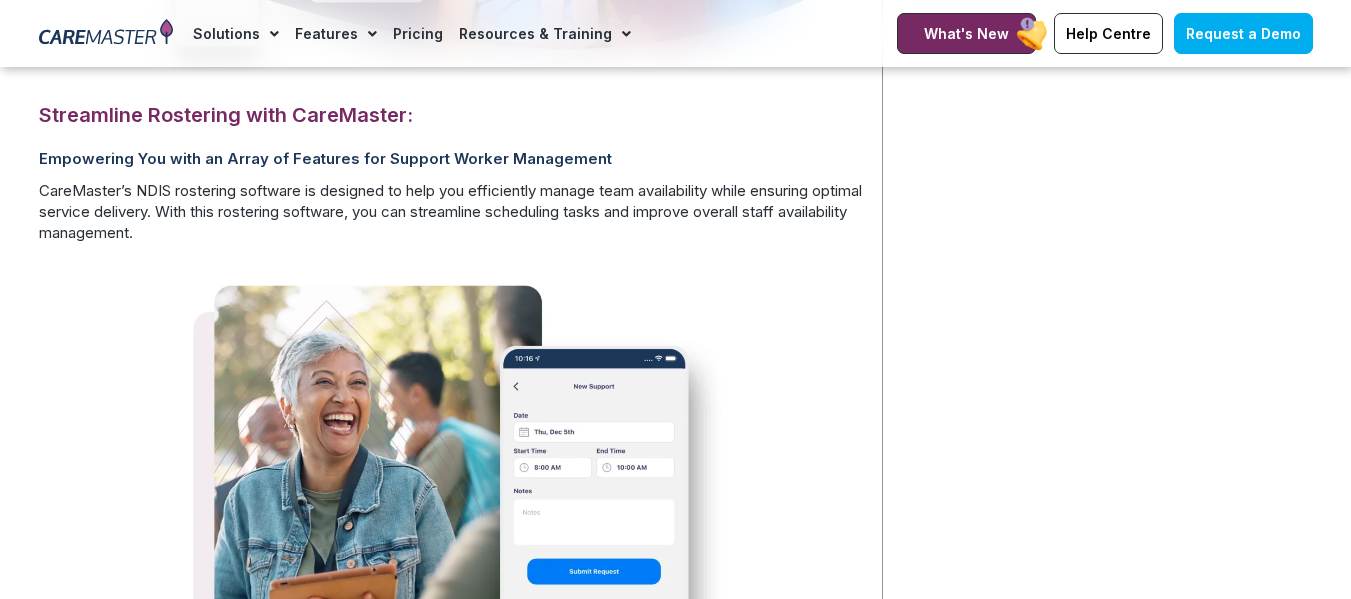 click at bounding box center [450, 520] 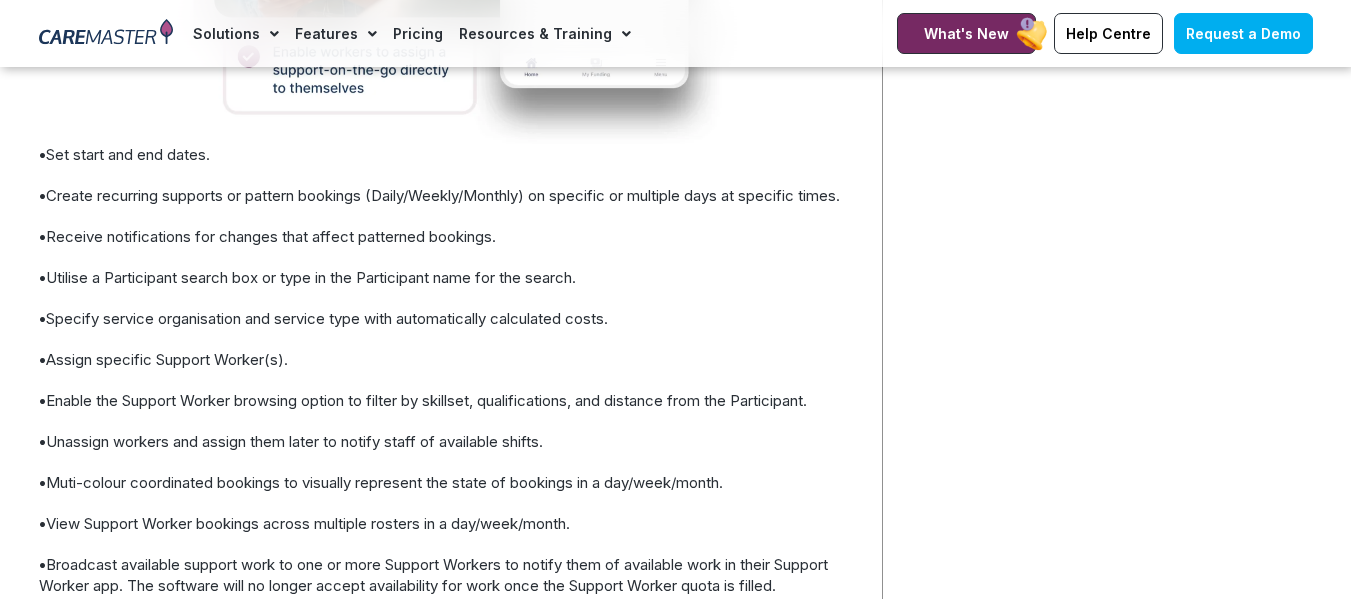 scroll, scrollTop: 1500, scrollLeft: 0, axis: vertical 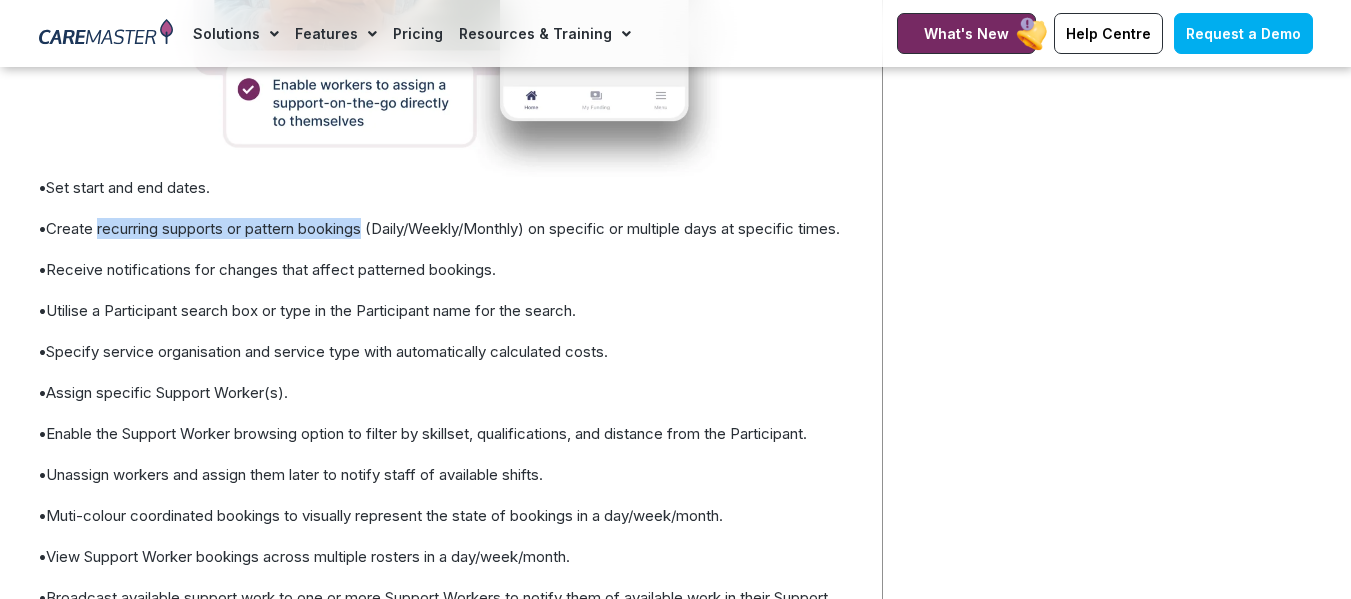 drag, startPoint x: 97, startPoint y: 229, endPoint x: 372, endPoint y: 234, distance: 275.04544 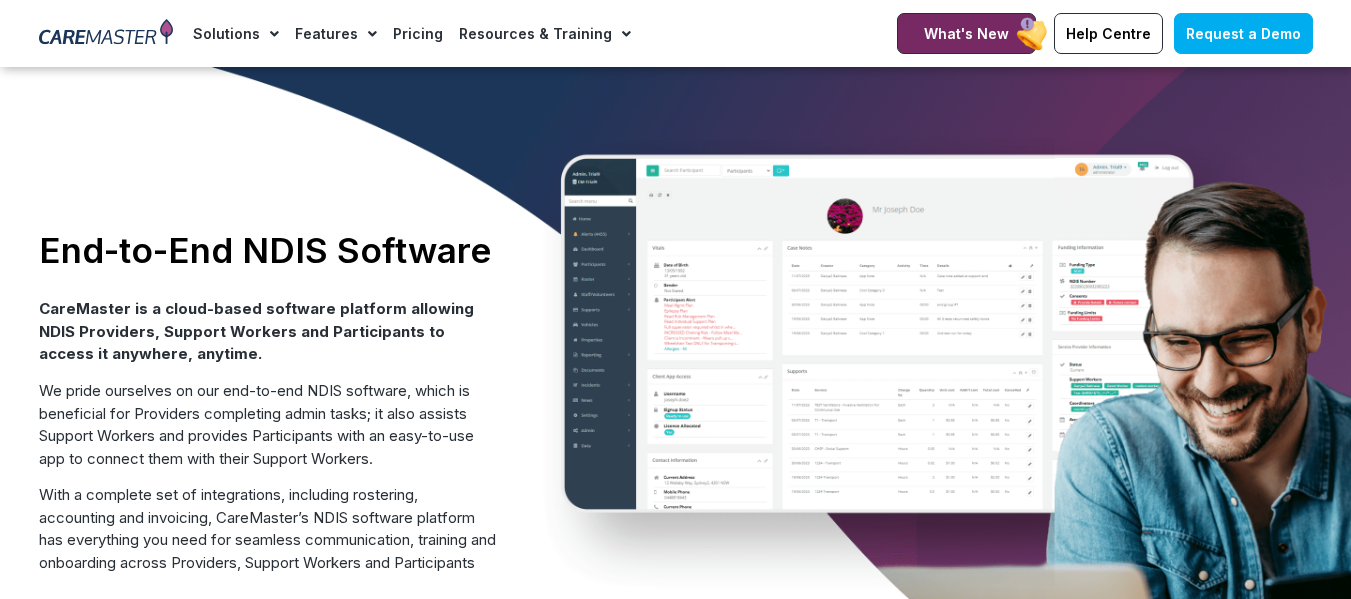 scroll, scrollTop: 100, scrollLeft: 0, axis: vertical 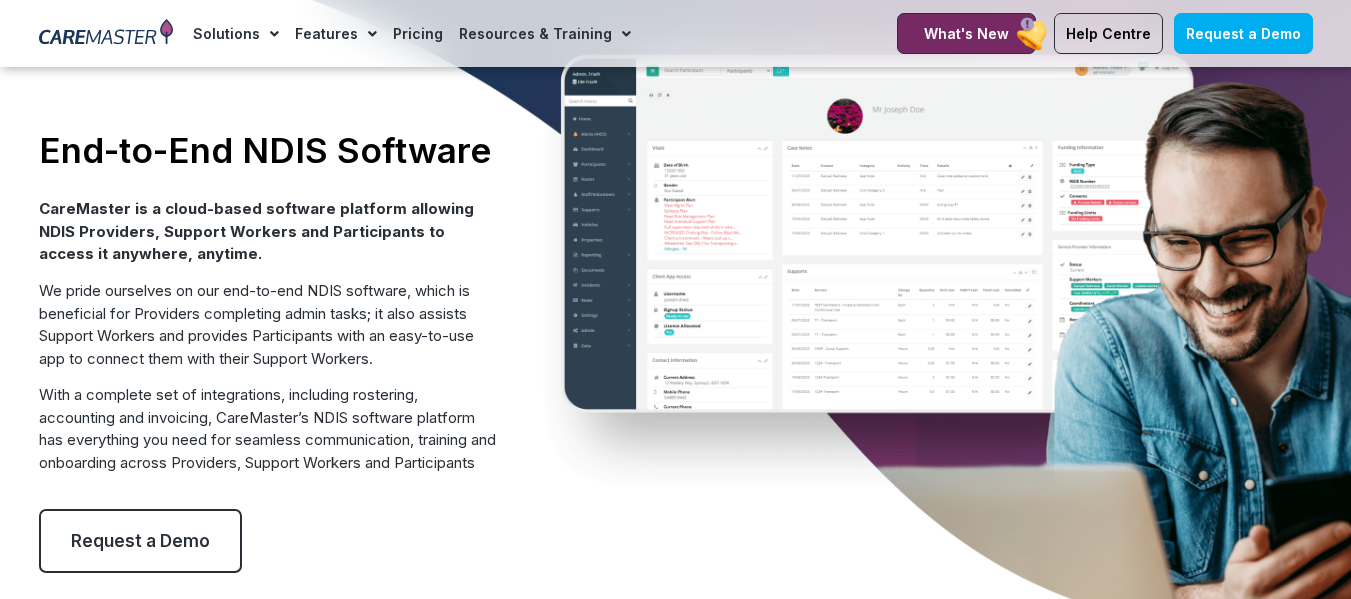 click on "CareMaster is a cloud-based software platform allowing NDIS Providers, Support Workers and Participants to access it anywhere, anytime." at bounding box center (268, 232) 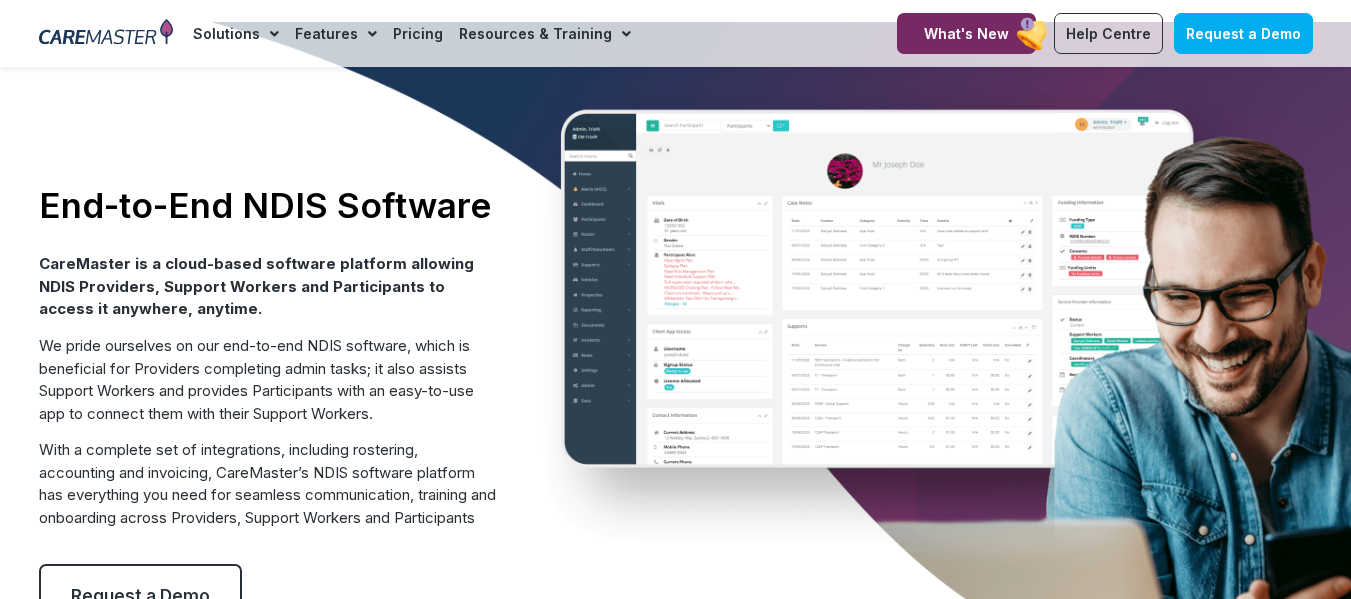 scroll, scrollTop: 0, scrollLeft: 0, axis: both 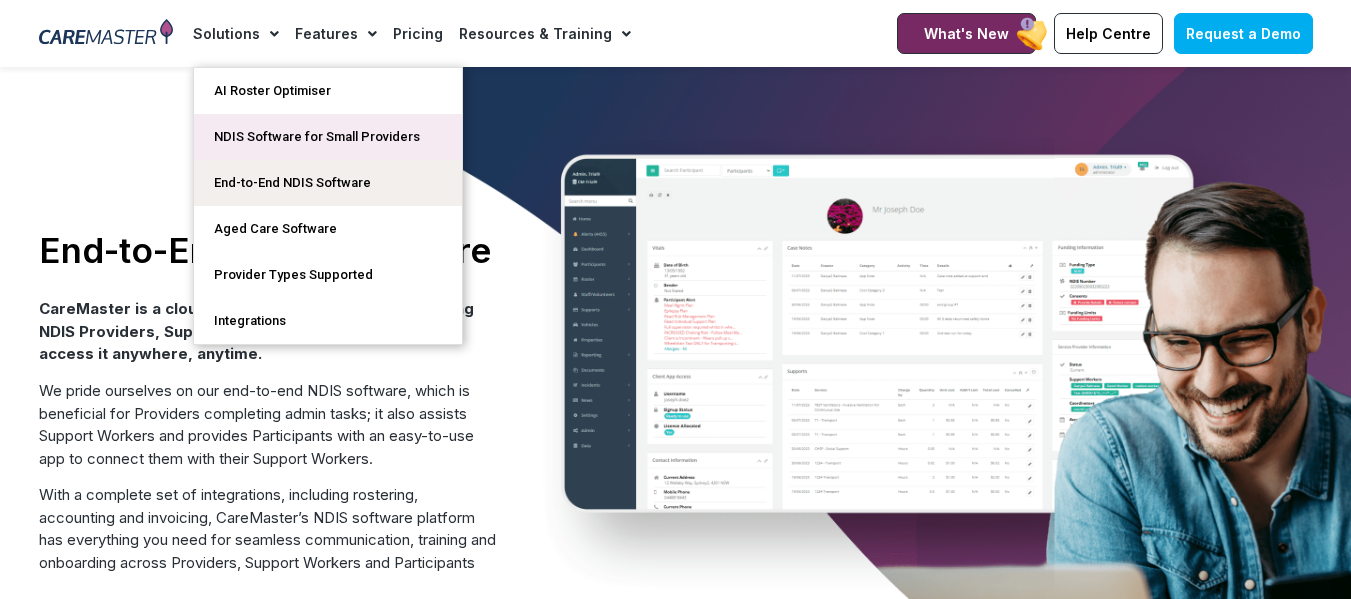 click on "NDIS Software for Small Providers" 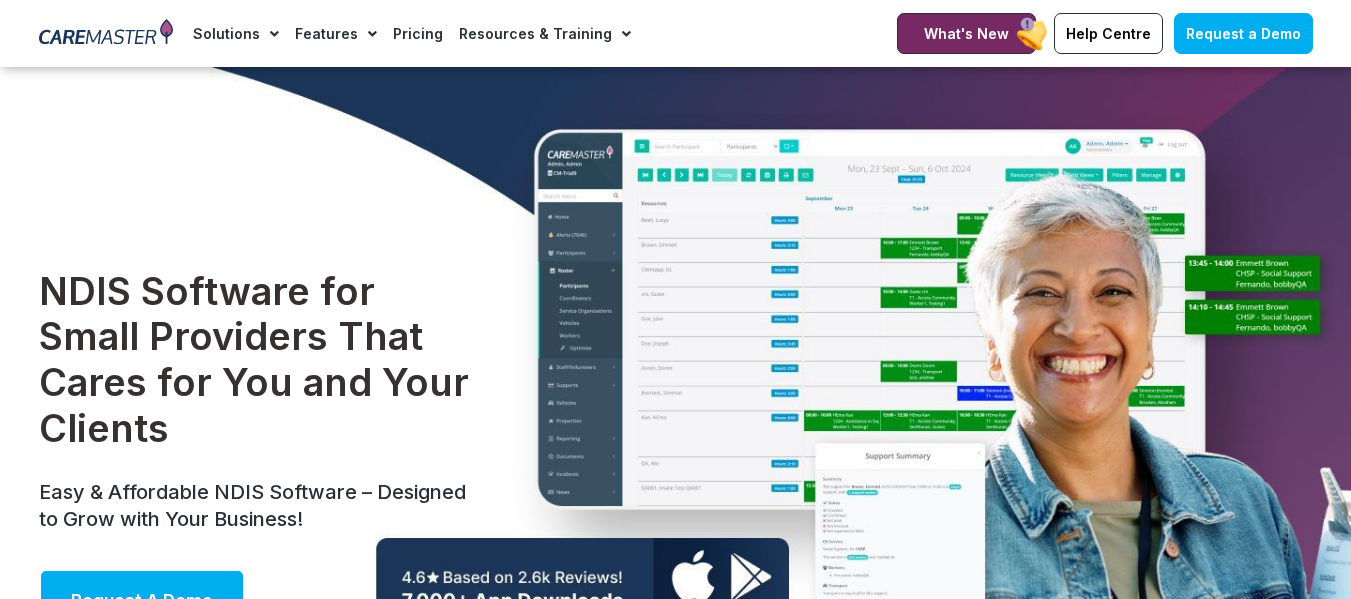 scroll, scrollTop: 900, scrollLeft: 0, axis: vertical 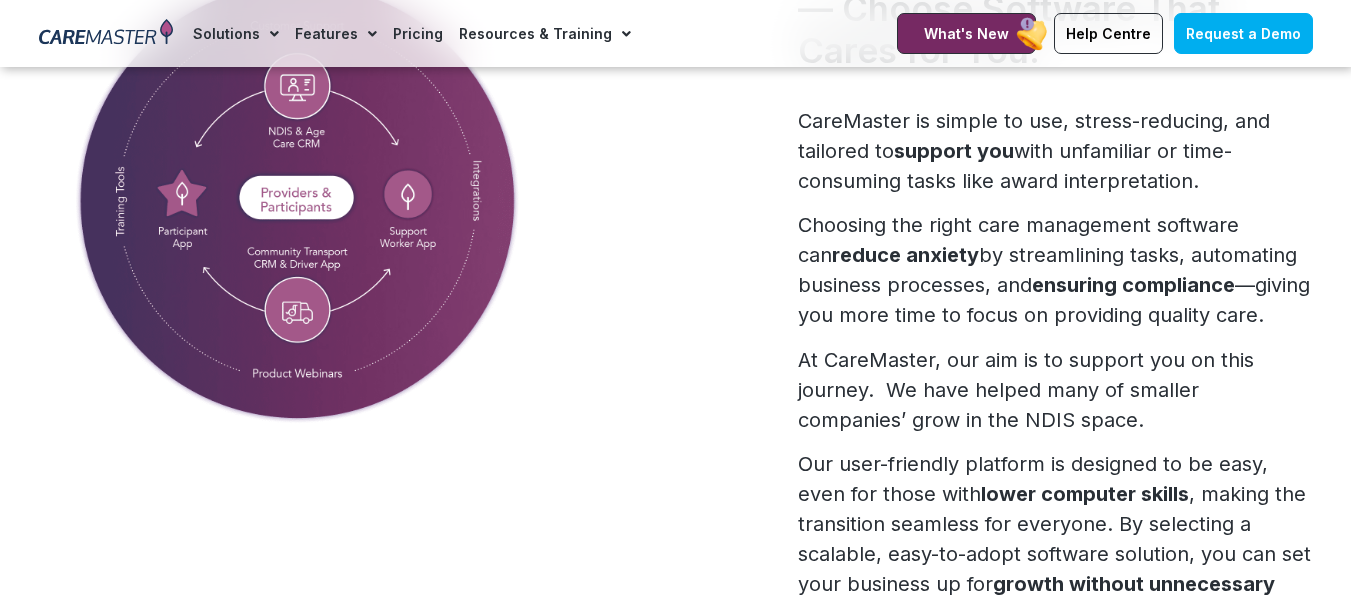 drag, startPoint x: 0, startPoint y: 0, endPoint x: 629, endPoint y: 275, distance: 686.48816 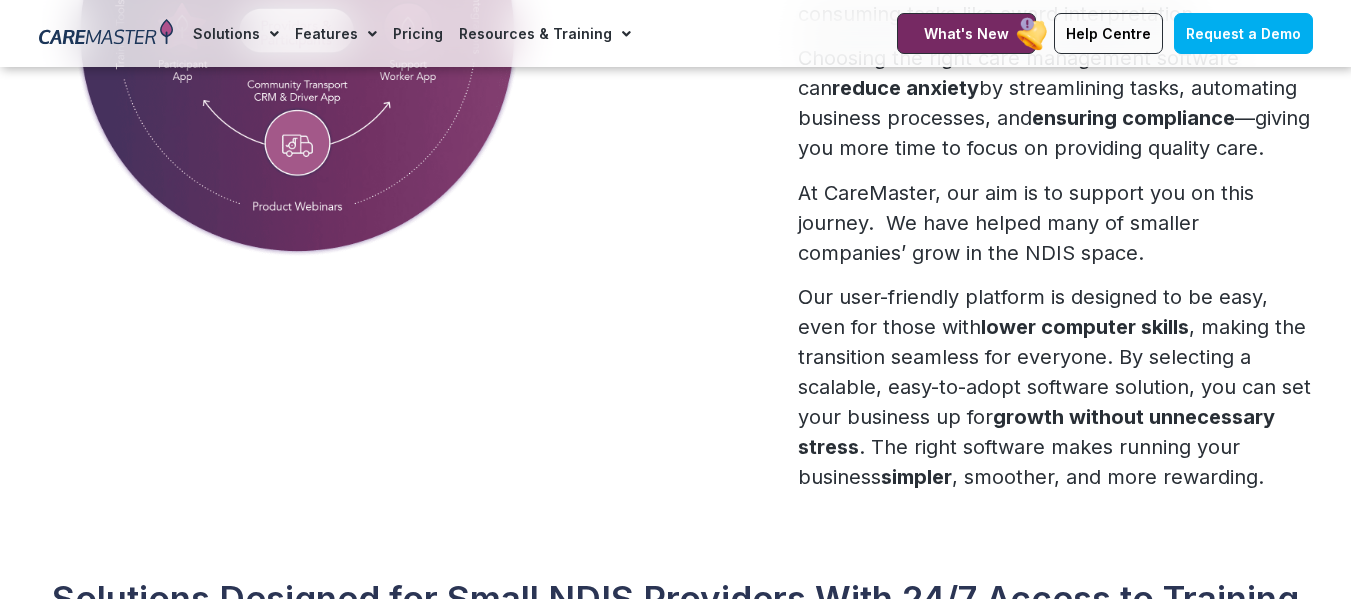 scroll, scrollTop: 1100, scrollLeft: 0, axis: vertical 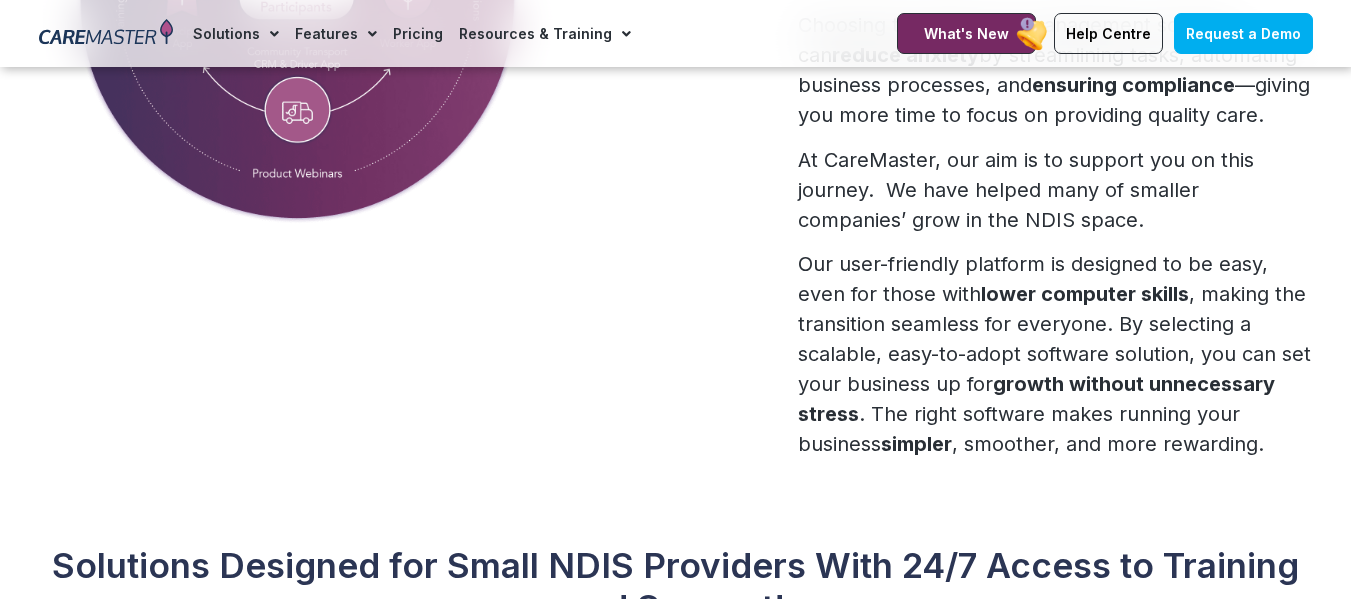 click at bounding box center [409, 109] 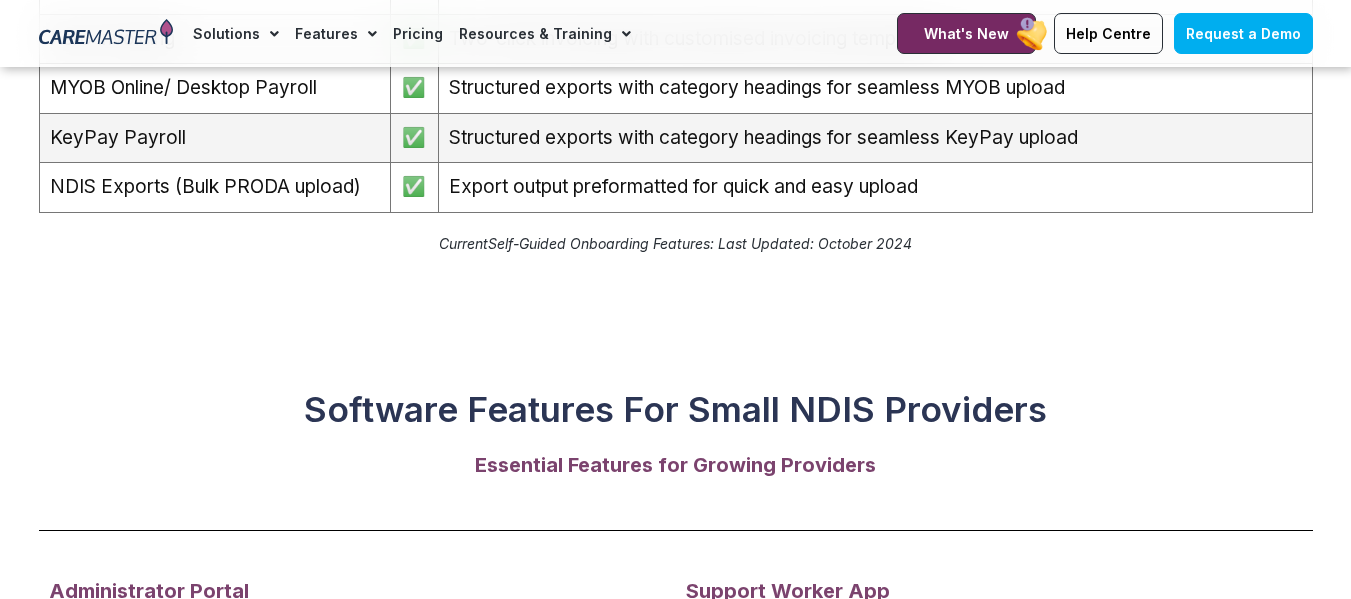 scroll, scrollTop: 2100, scrollLeft: 0, axis: vertical 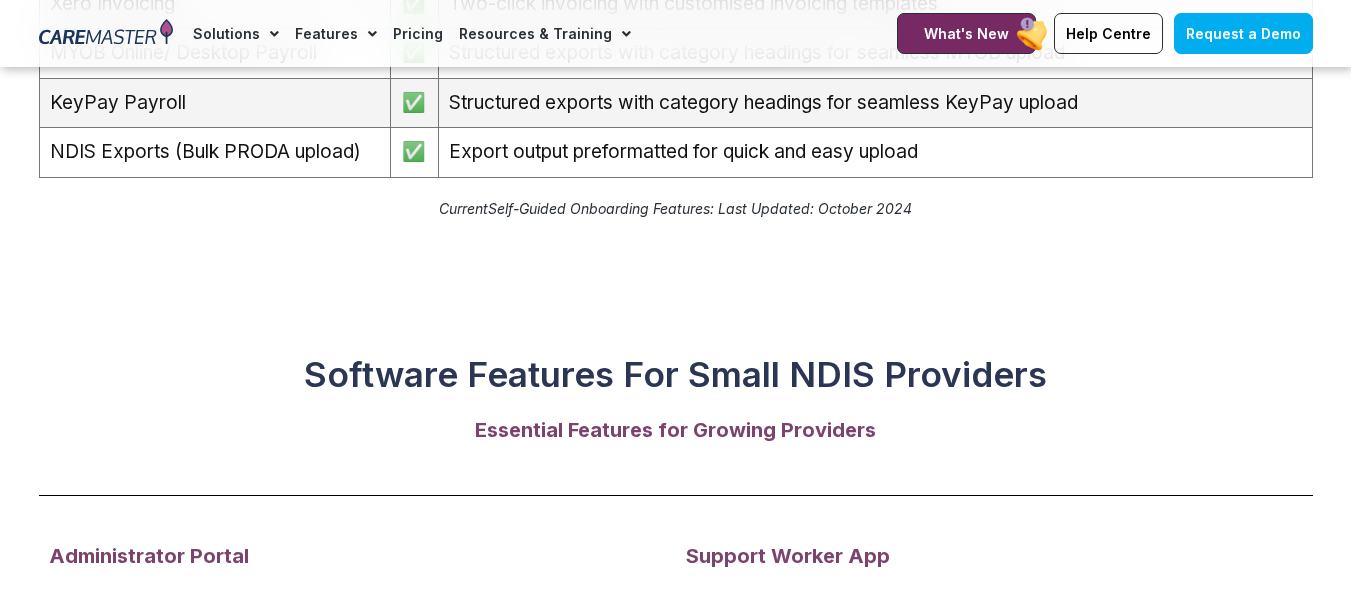 click on "Export output preformatted for quick and easy upload" at bounding box center (875, 153) 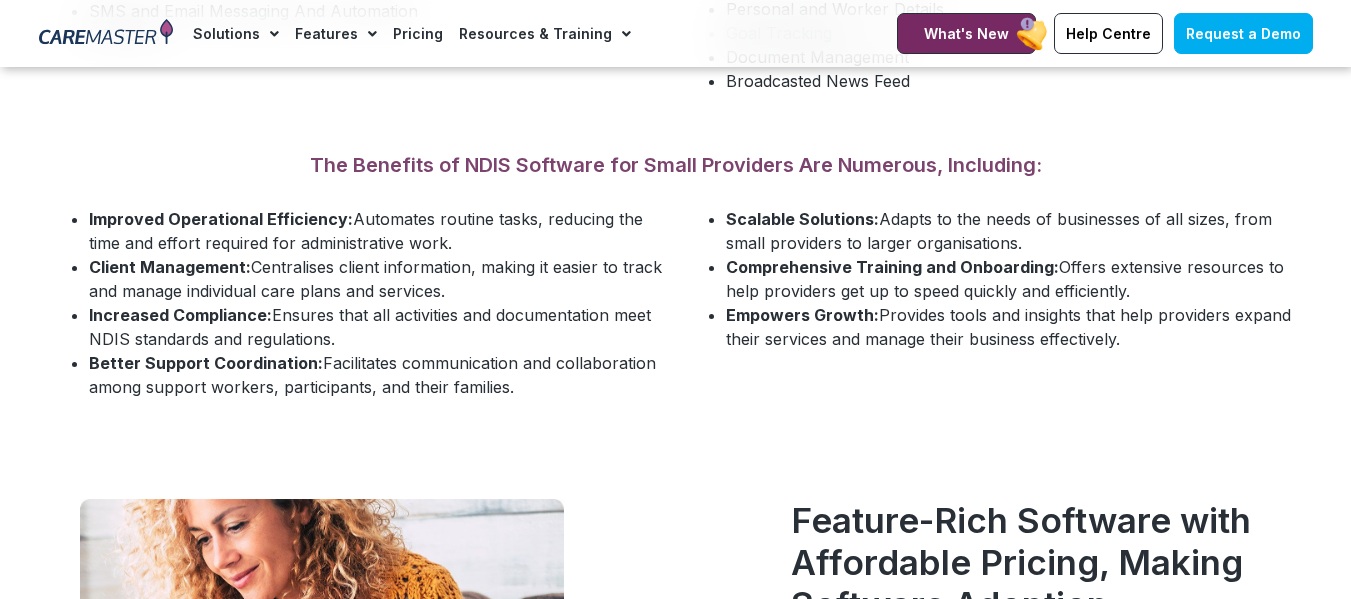 scroll, scrollTop: 3300, scrollLeft: 0, axis: vertical 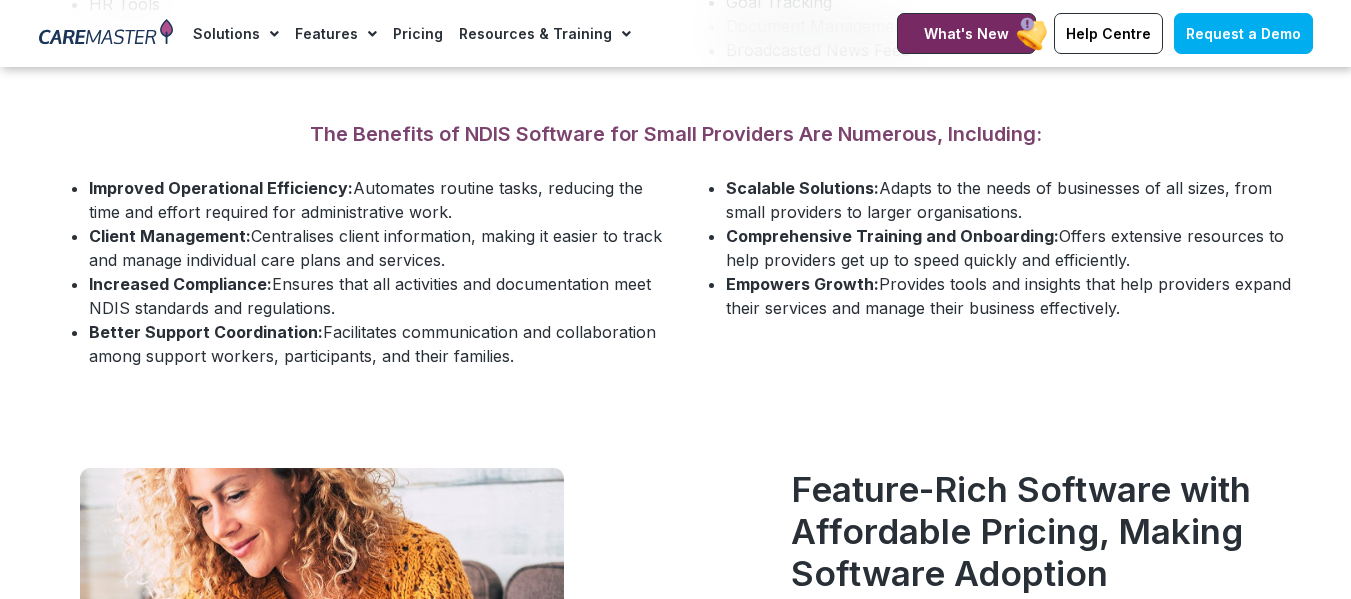 drag, startPoint x: 540, startPoint y: 425, endPoint x: 360, endPoint y: 223, distance: 270.56238 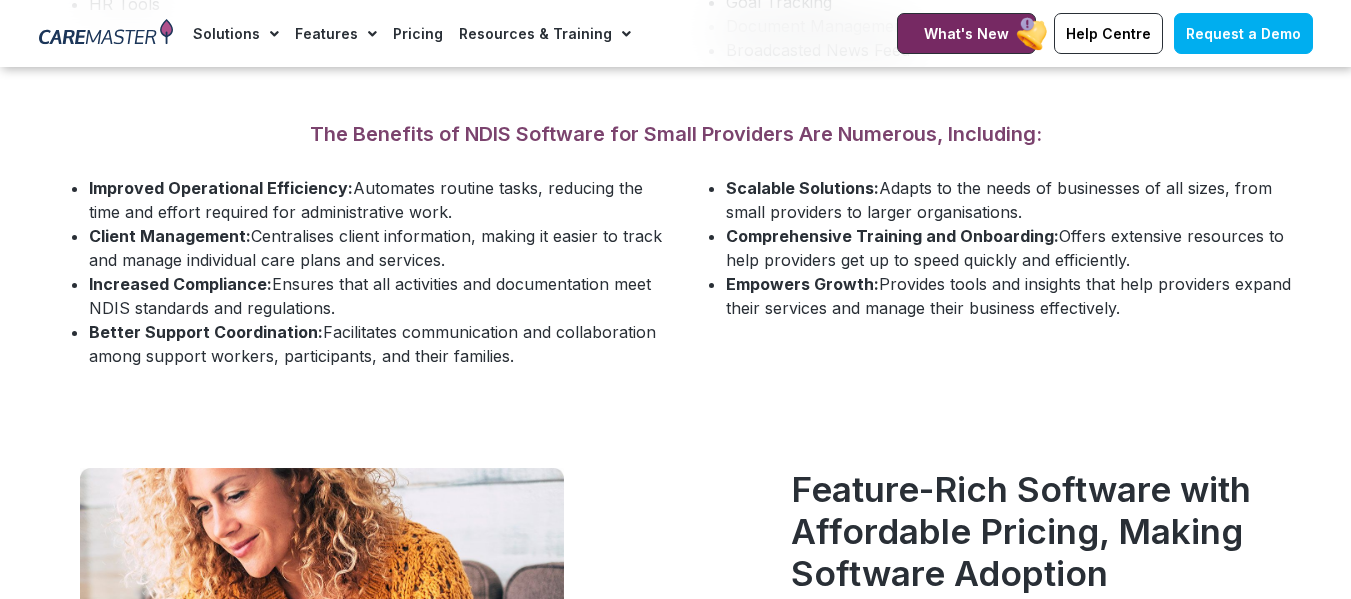 drag, startPoint x: 304, startPoint y: 192, endPoint x: 1122, endPoint y: 389, distance: 841.3876 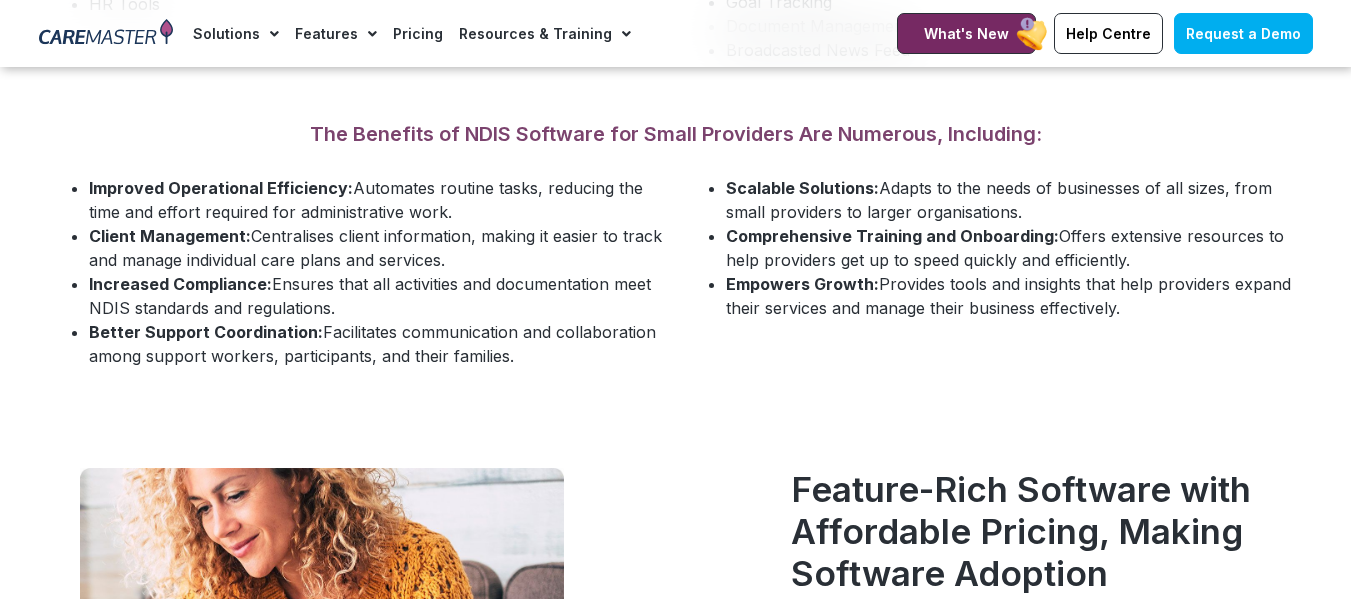 copy on "The Benefits of NDIS Software for Small Providers Are Numerous, Including:                   Improved Operational Efficiency:  Automates routine tasks, reducing the time and effort required for administrative work. Client Management:  Centralises client information, making it easier to track and manage individual care plans and services. Increased Compliance:  Ensures that all activities and documentation meet NDIS standards and regulations. Better Support Coordination:  Facilitates communication and collaboration among support workers, participants, and their families.                     Scalable Solutions:  Adapts to the needs of businesses of all sizes, from small providers to larger organisations.   Comprehensive Training and Onboarding:  Offers extensive resources to help providers get up to speed quickly and efficiently.   Empowers Growth:  Provides tools and insights that help providers expand their services and manage their business effectively." 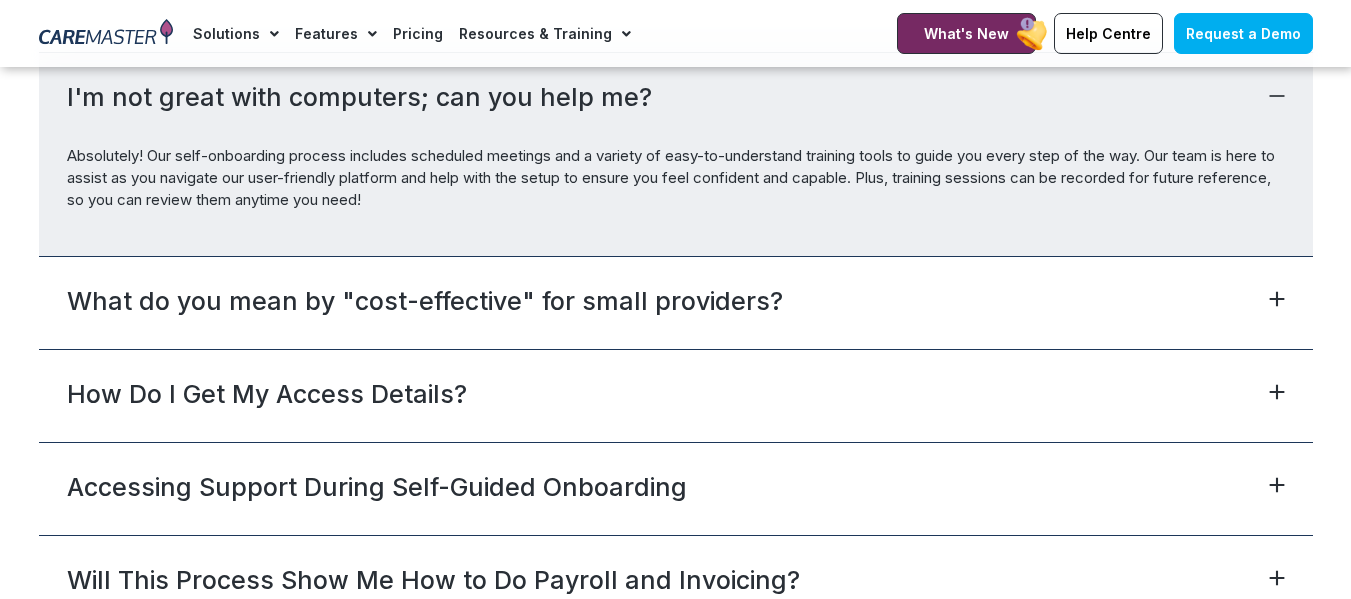 scroll, scrollTop: 8300, scrollLeft: 0, axis: vertical 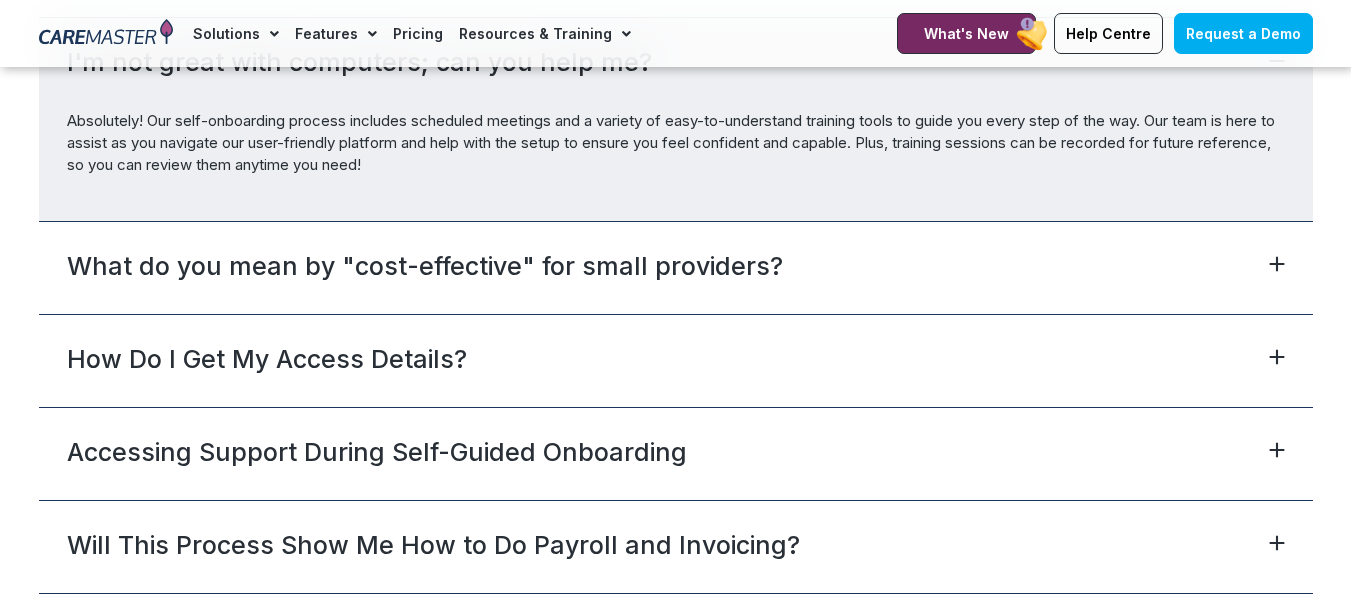 click on "What do you mean by "cost-effective" for small providers?" at bounding box center (676, 267) 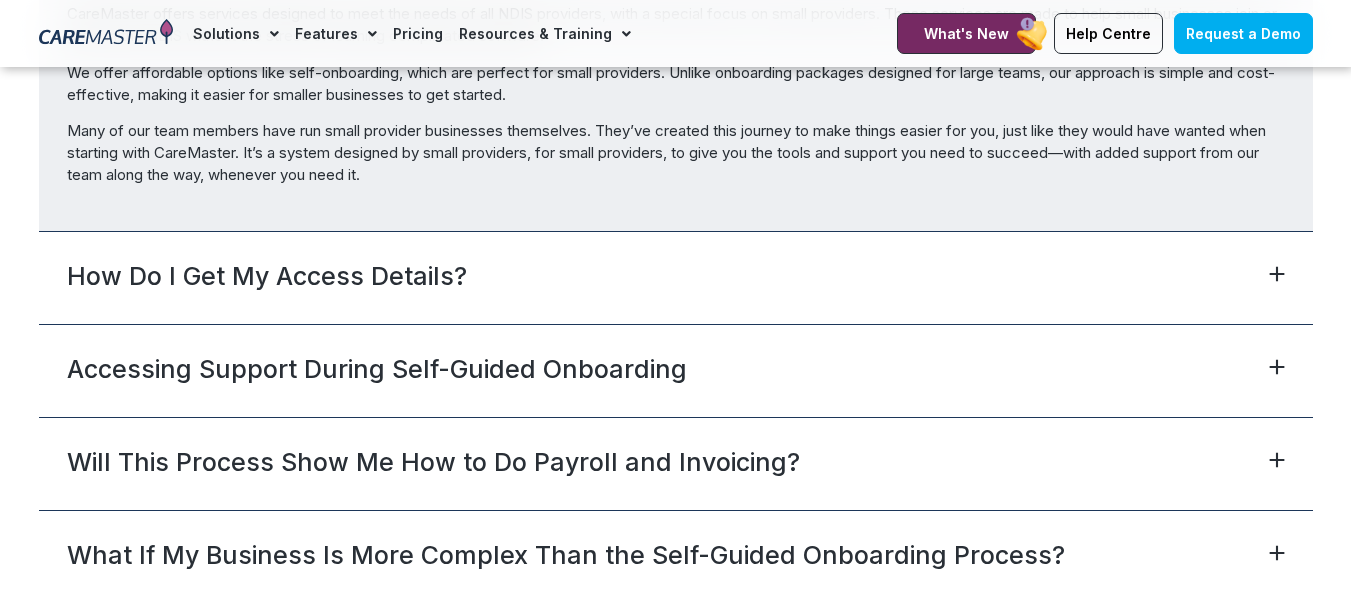 scroll, scrollTop: 8600, scrollLeft: 0, axis: vertical 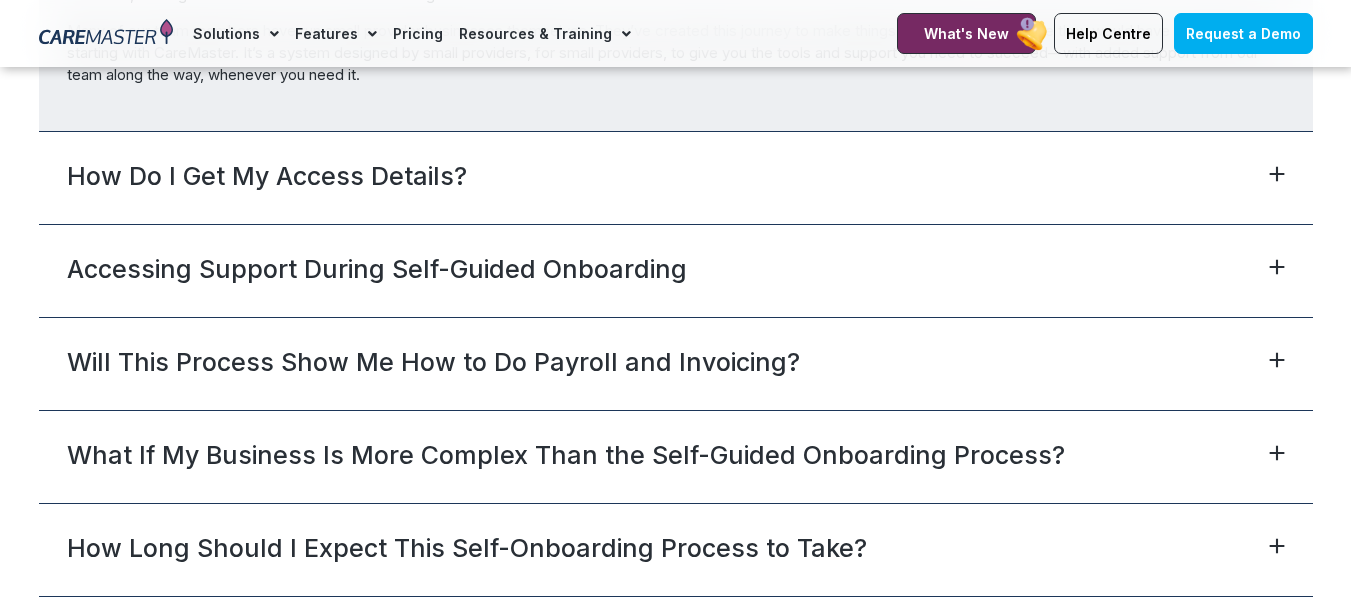 click on "Accessing Support During Self-Guided Onboarding" at bounding box center (676, 270) 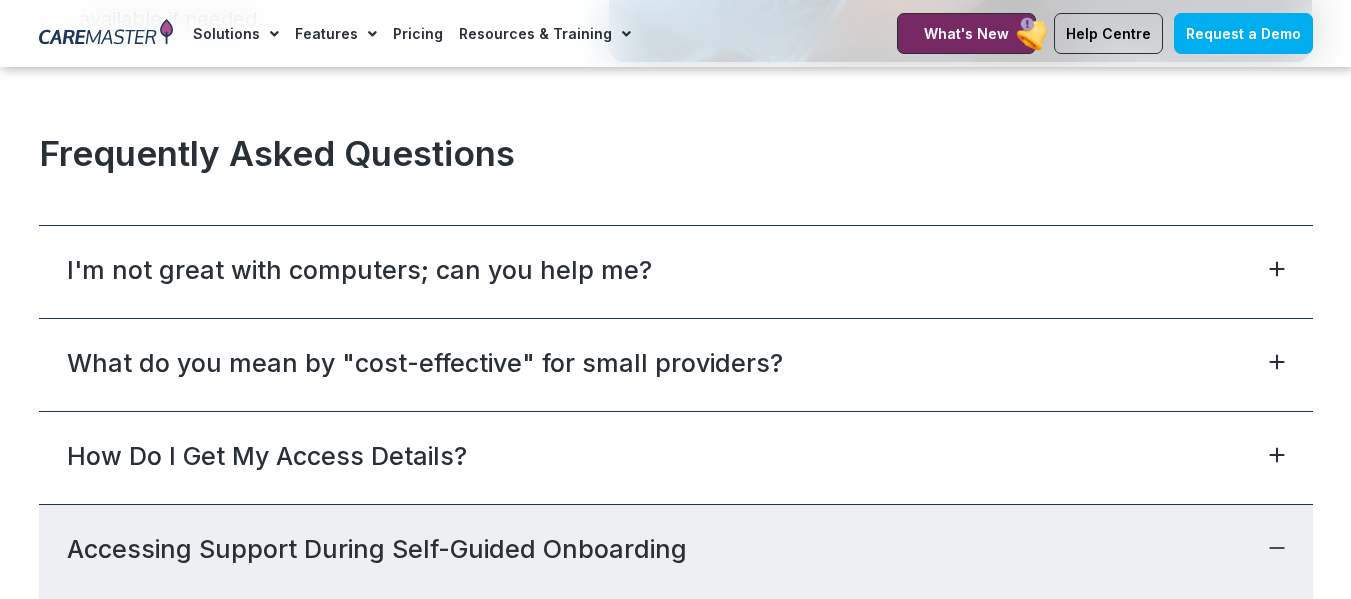 scroll, scrollTop: 8047, scrollLeft: 0, axis: vertical 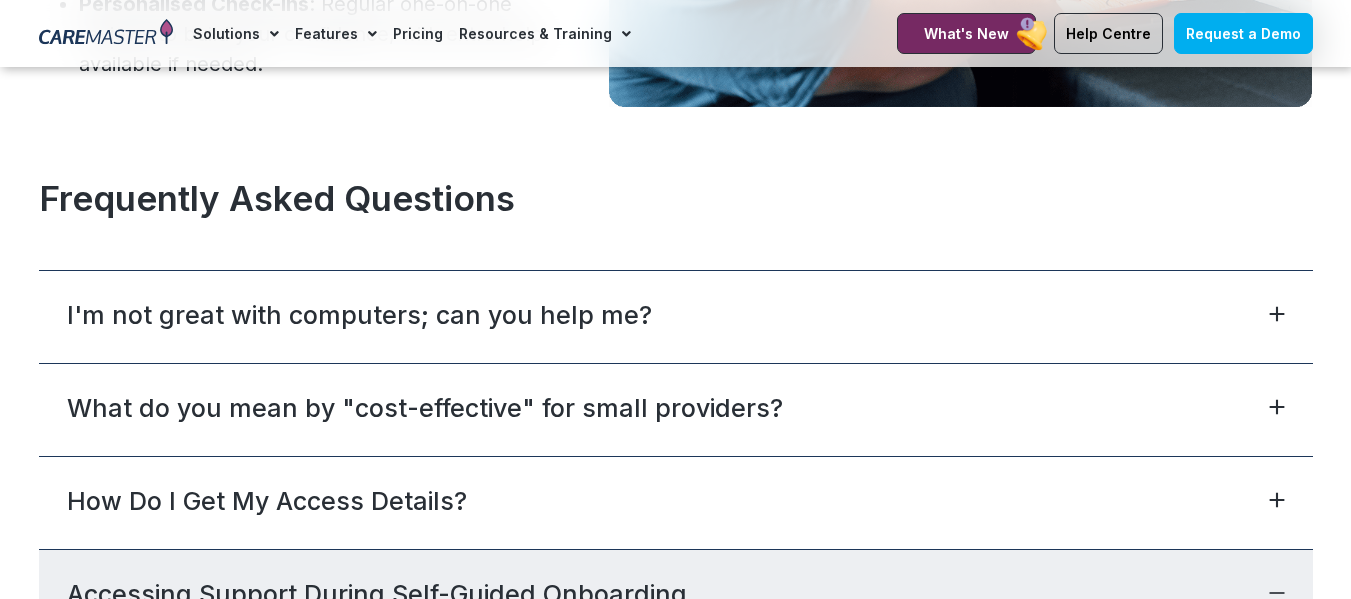 click on "I'm not great with computers; can you help me?" at bounding box center (359, 315) 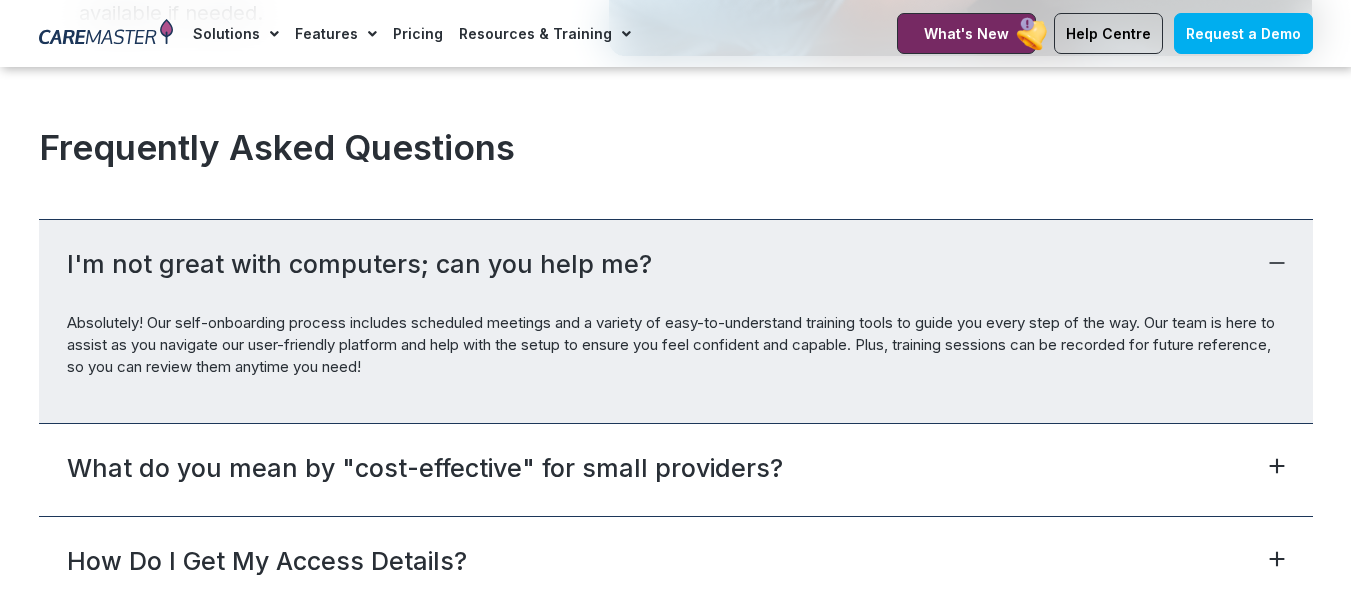 scroll, scrollTop: 8147, scrollLeft: 0, axis: vertical 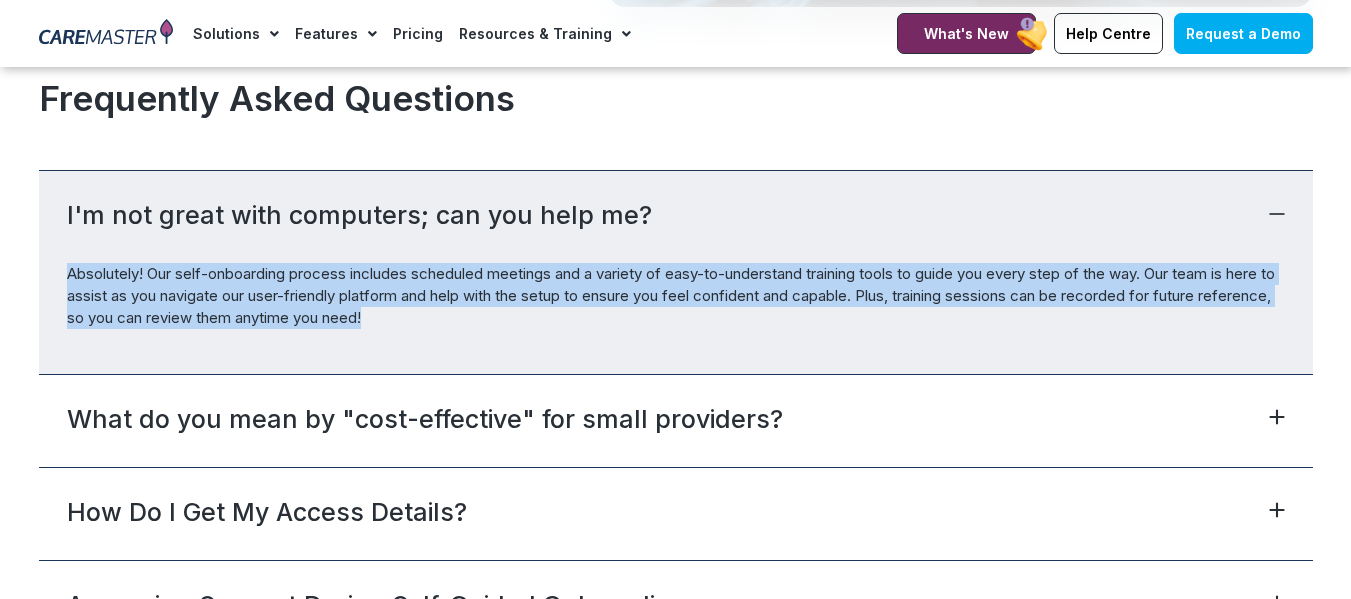 drag, startPoint x: 480, startPoint y: 350, endPoint x: 32, endPoint y: 312, distance: 449.6087 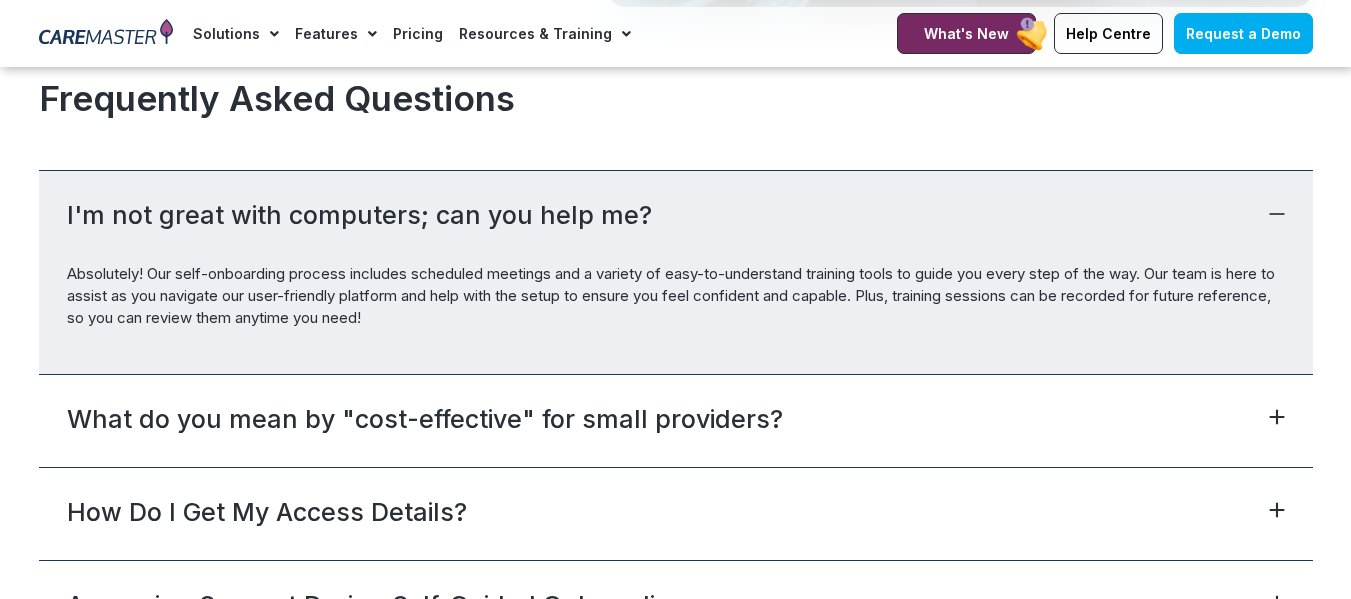 click on "Absolutely! Our self-onboarding process includes scheduled meetings and a variety of easy-to-understand training tools to guide you every step of the way. Our team is here to assist as you navigate our user-friendly platform and help with the setup to ensure you feel confident and capable. Plus, training sessions can be recorded for future reference, so you can review them anytime you need!" at bounding box center [676, 296] 